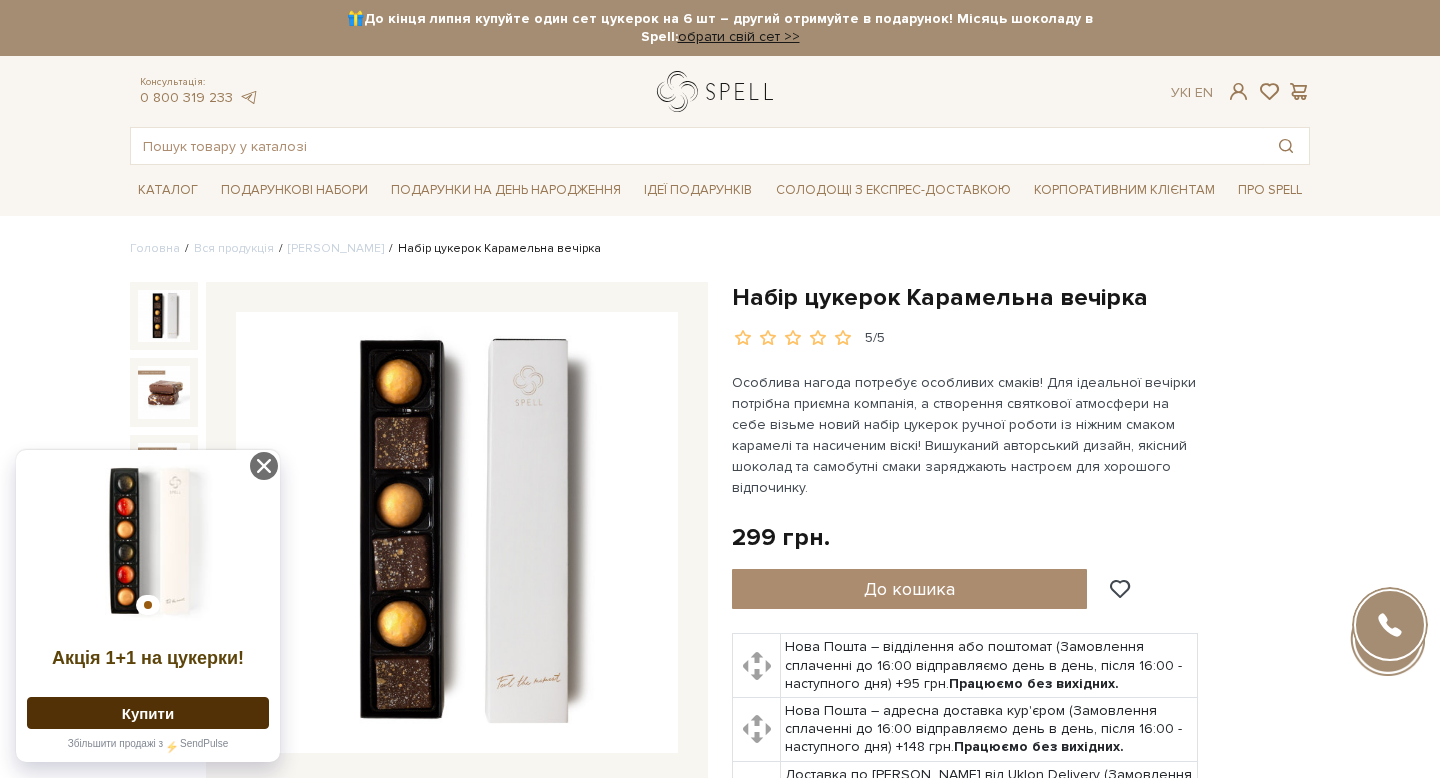 scroll, scrollTop: 24, scrollLeft: 0, axis: vertical 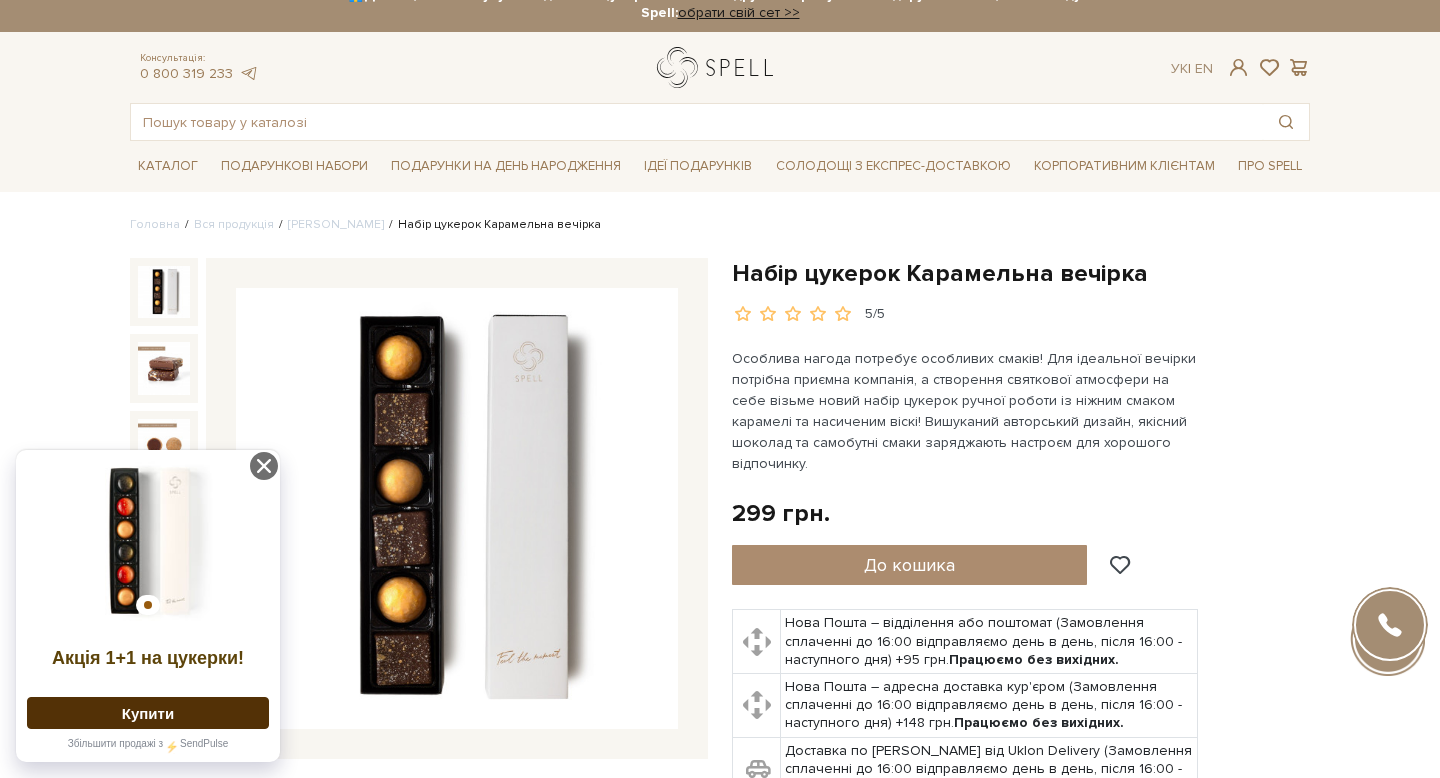 click at bounding box center [719, 67] 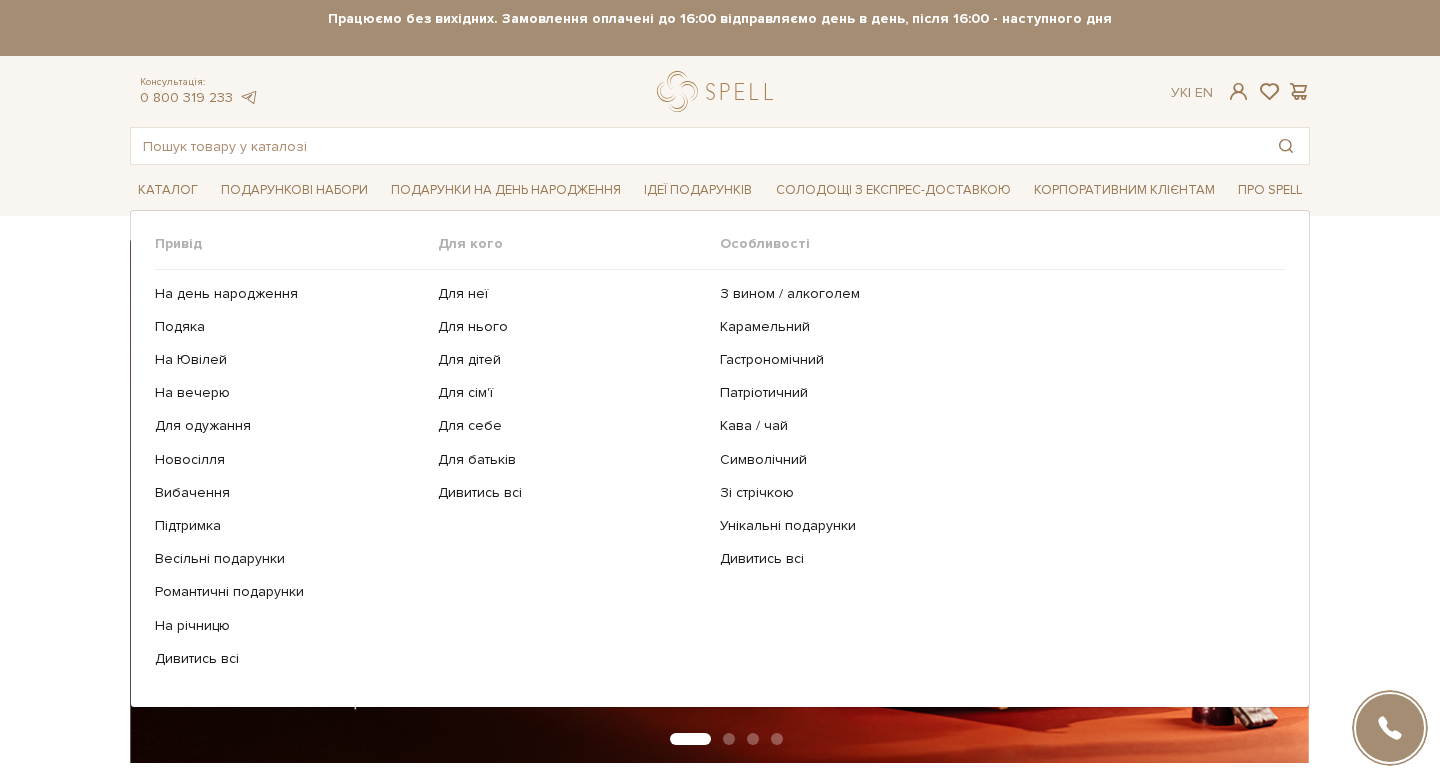 scroll, scrollTop: 0, scrollLeft: 0, axis: both 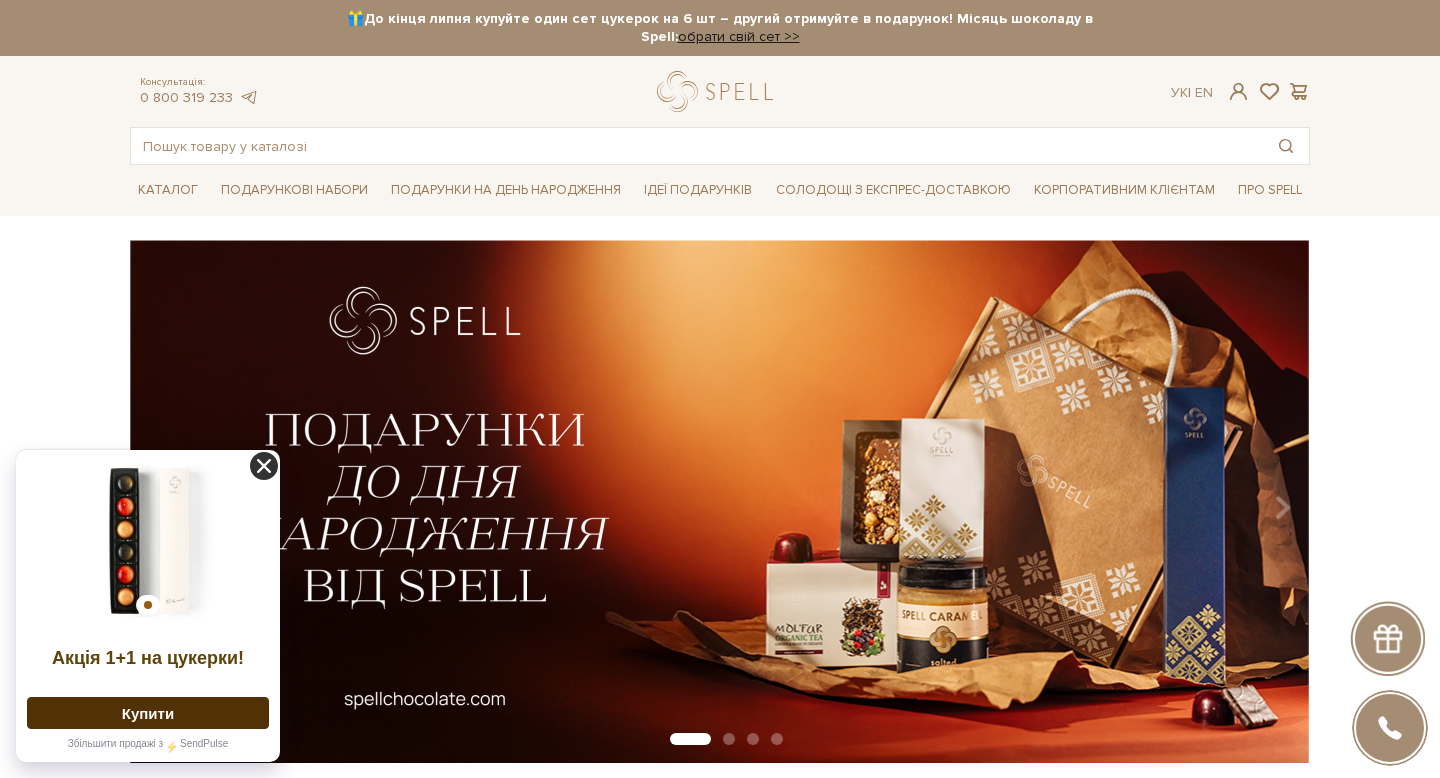 click 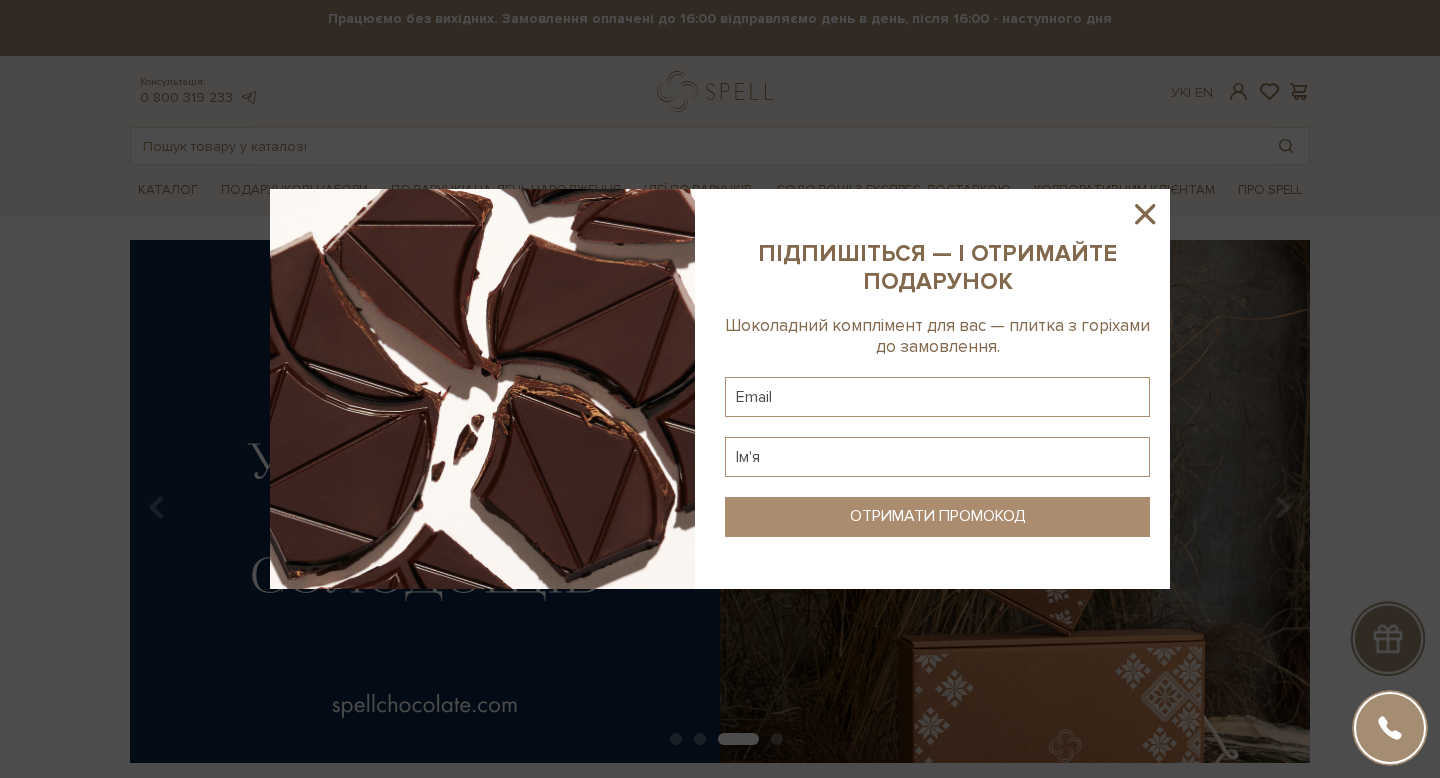 click 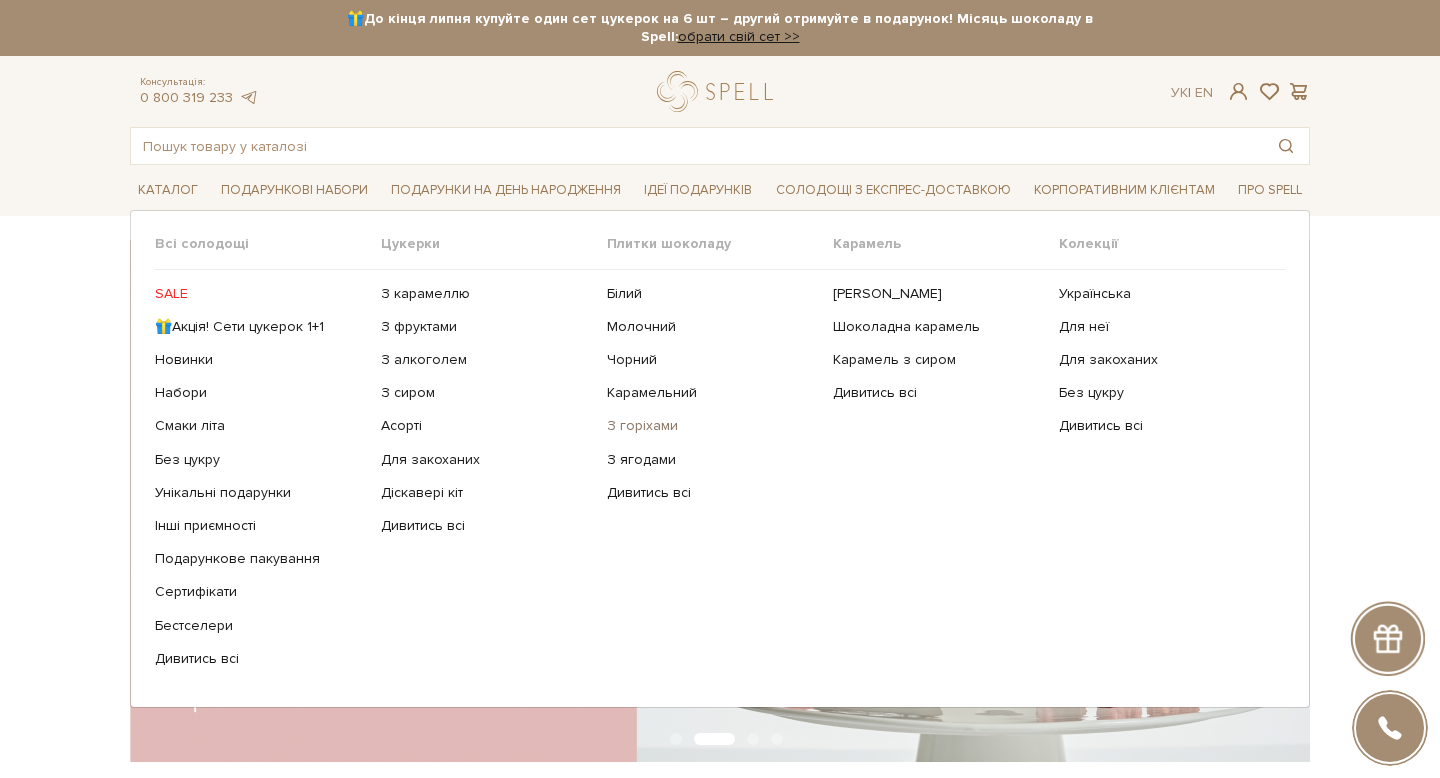 click on "З горіхами" at bounding box center (712, 426) 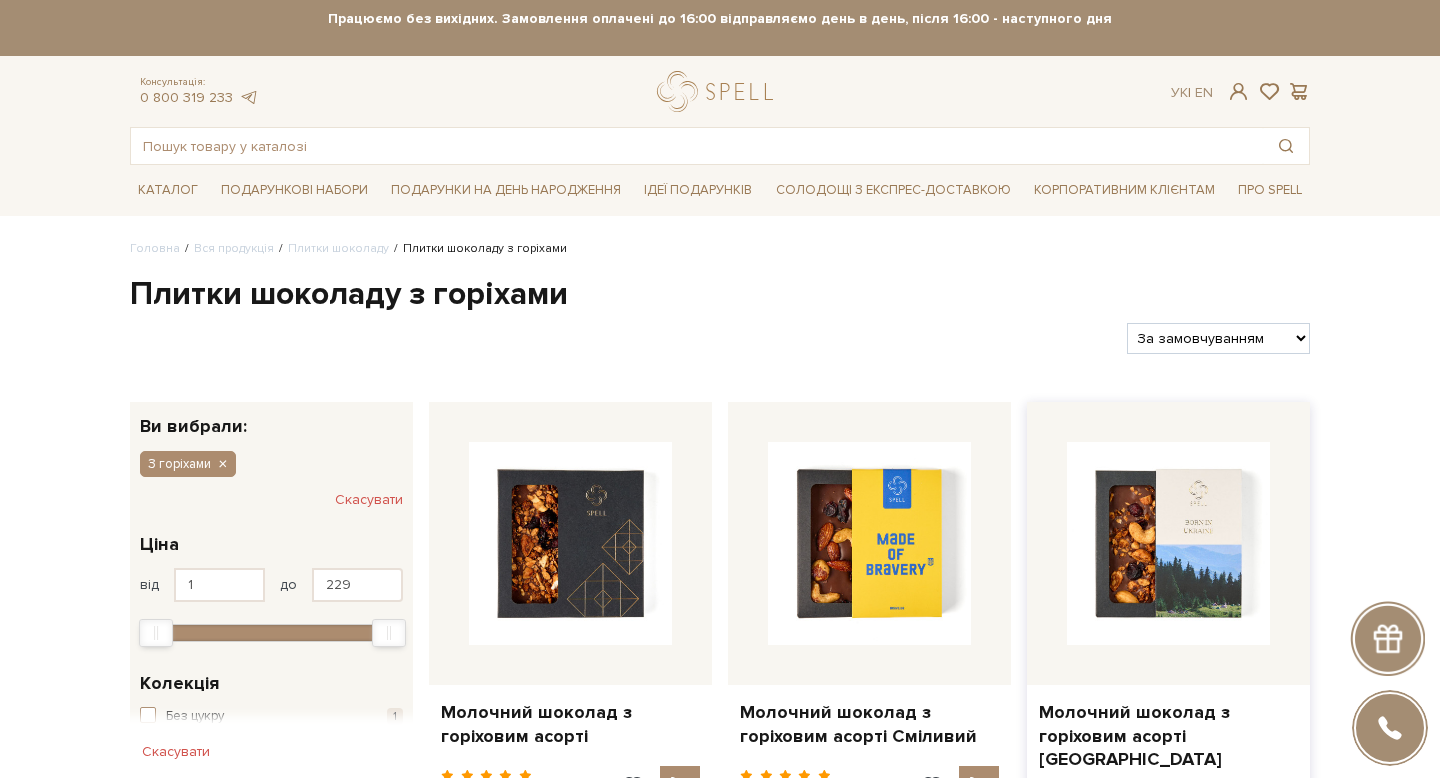 scroll, scrollTop: 0, scrollLeft: 0, axis: both 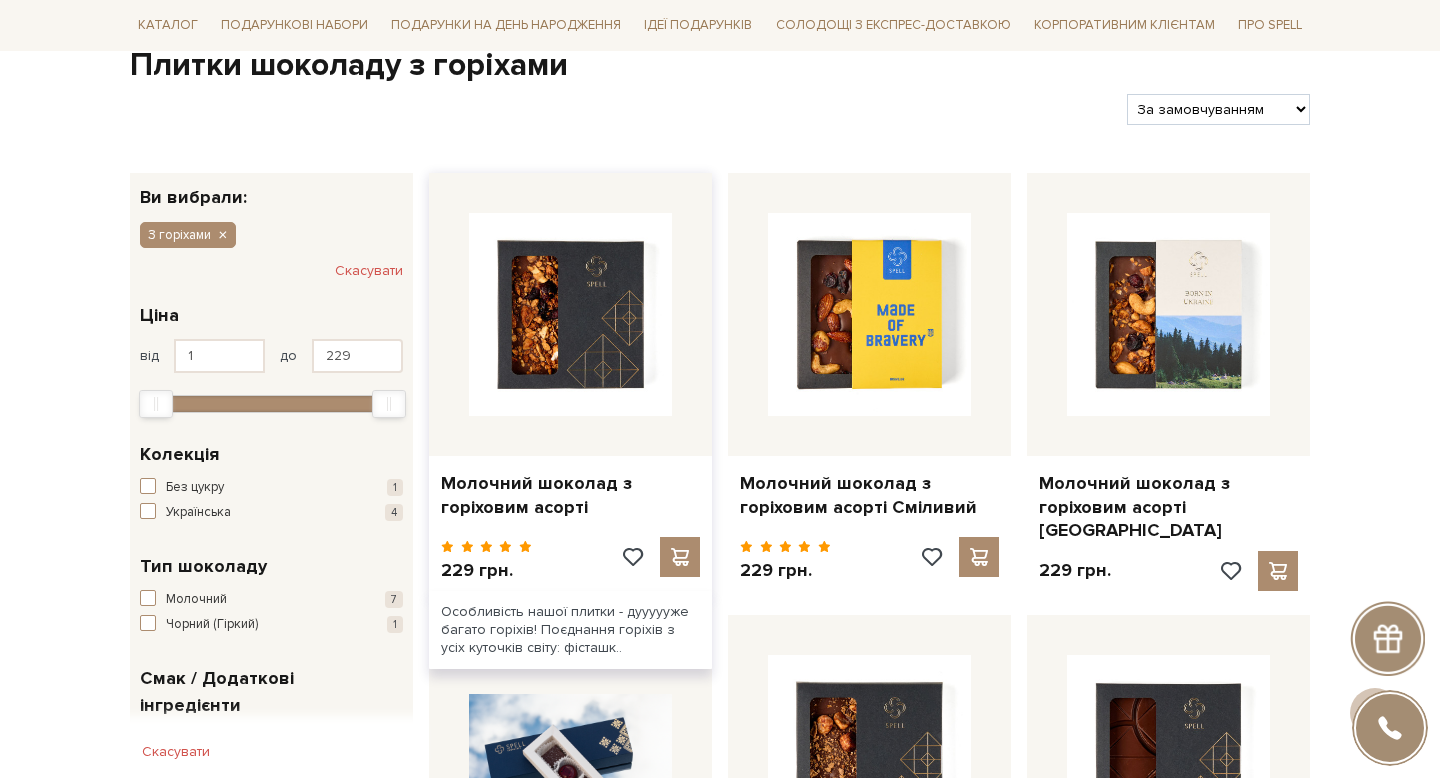 drag, startPoint x: 606, startPoint y: 526, endPoint x: 437, endPoint y: 487, distance: 173.44164 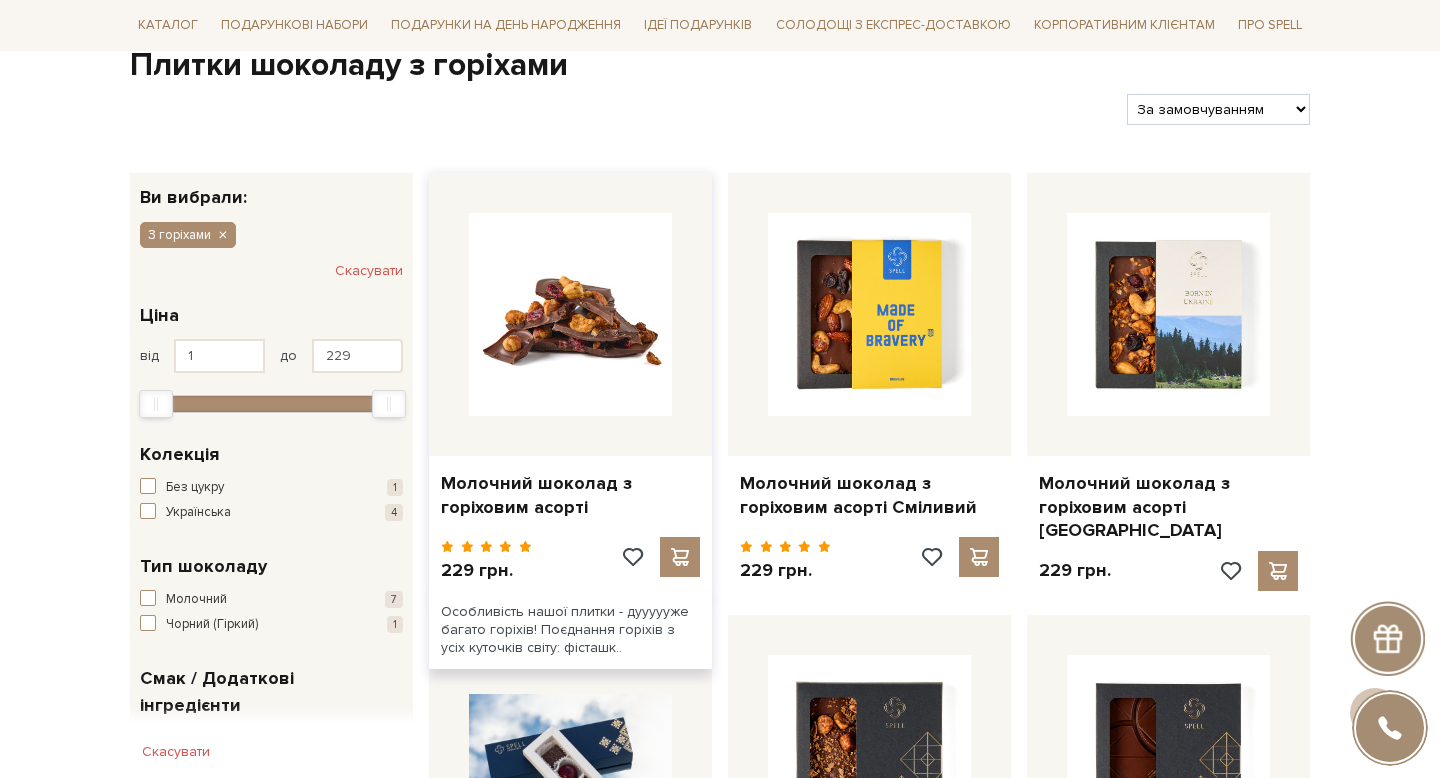click at bounding box center (570, 314) 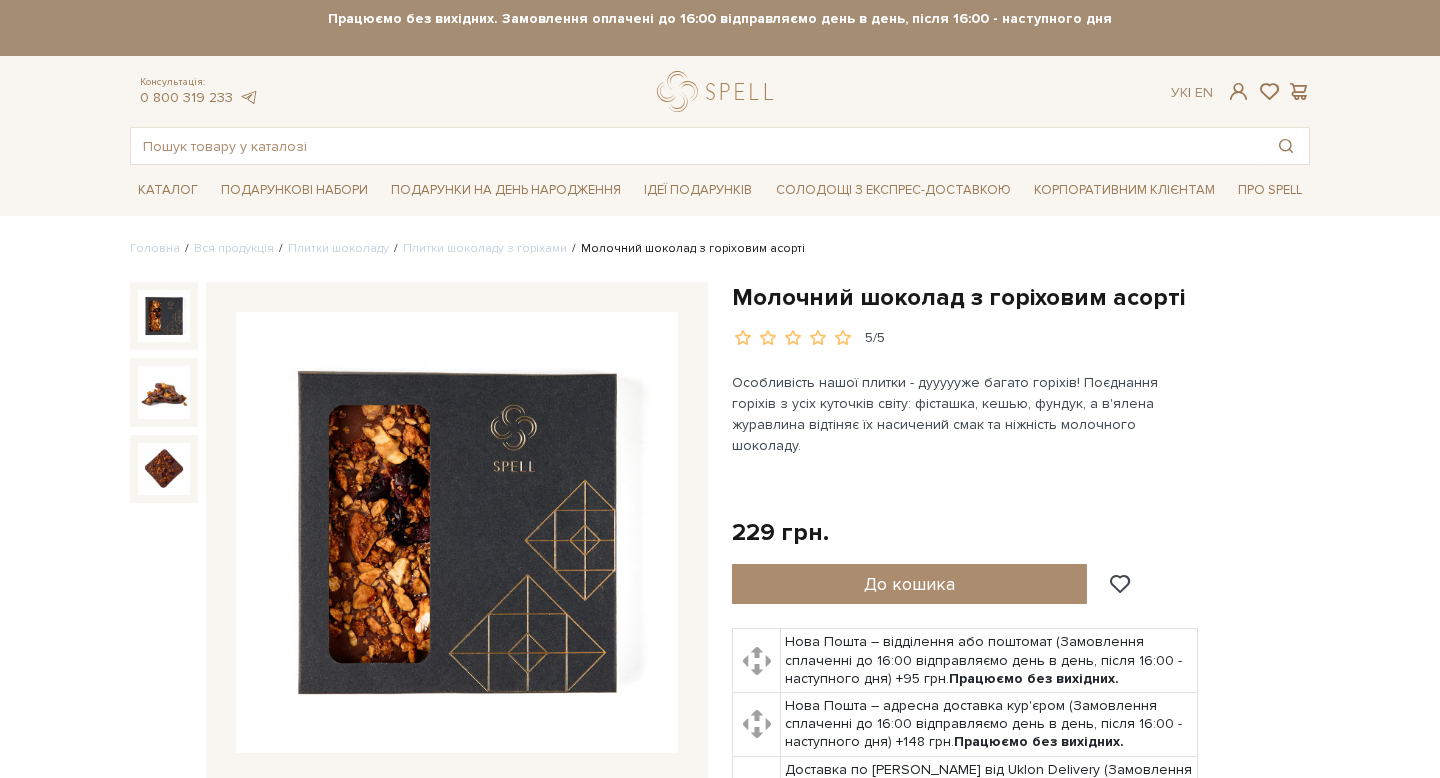 scroll, scrollTop: 0, scrollLeft: 0, axis: both 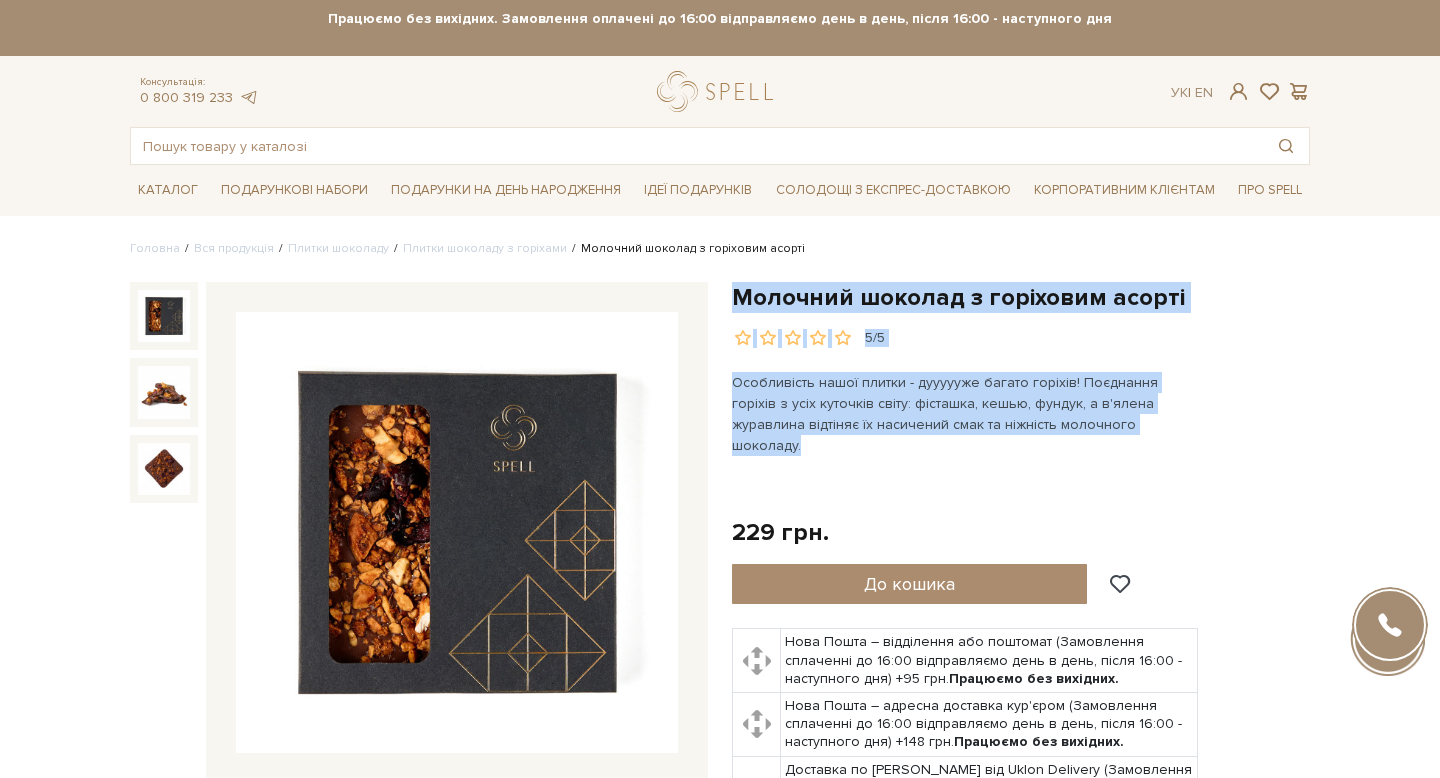 drag, startPoint x: 1140, startPoint y: 428, endPoint x: 734, endPoint y: 298, distance: 426.30505 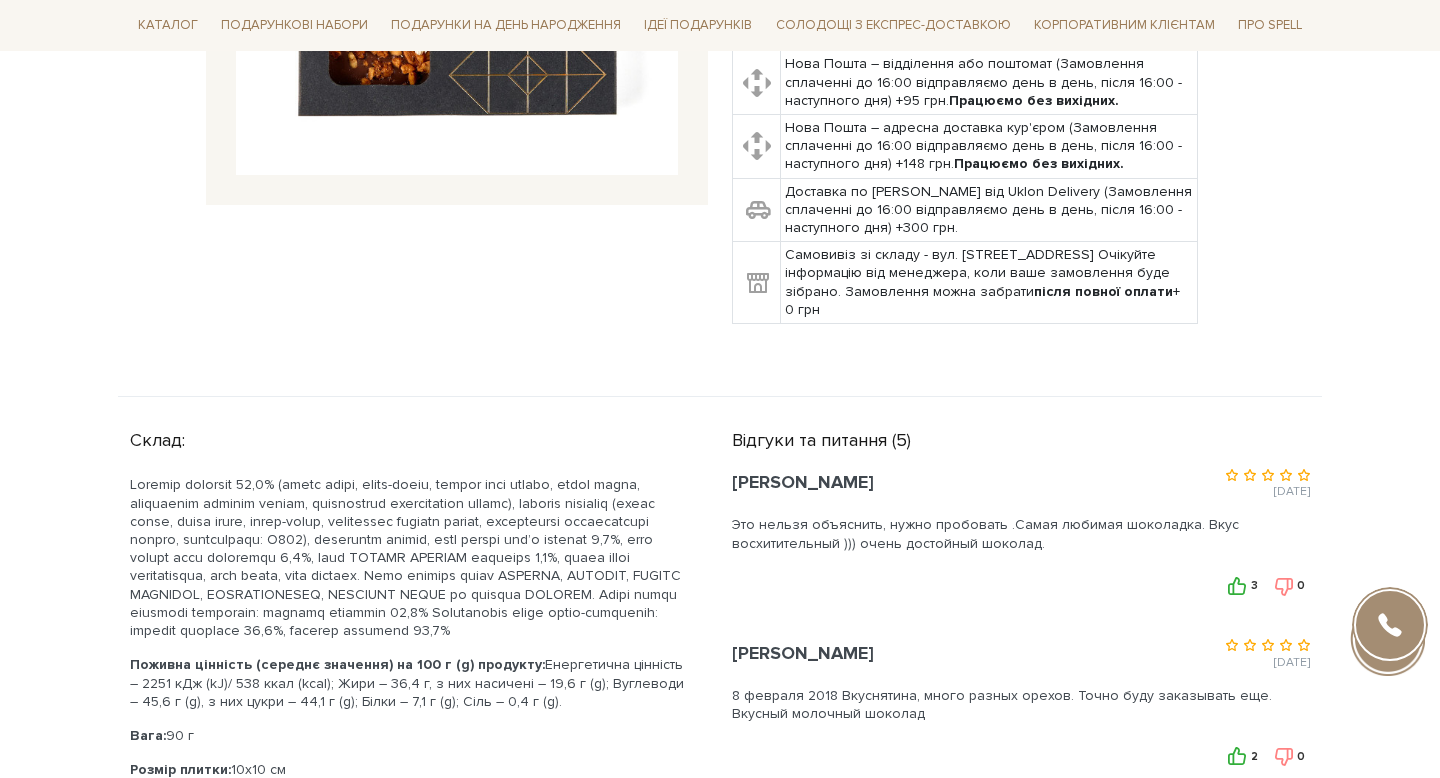 scroll, scrollTop: 592, scrollLeft: 0, axis: vertical 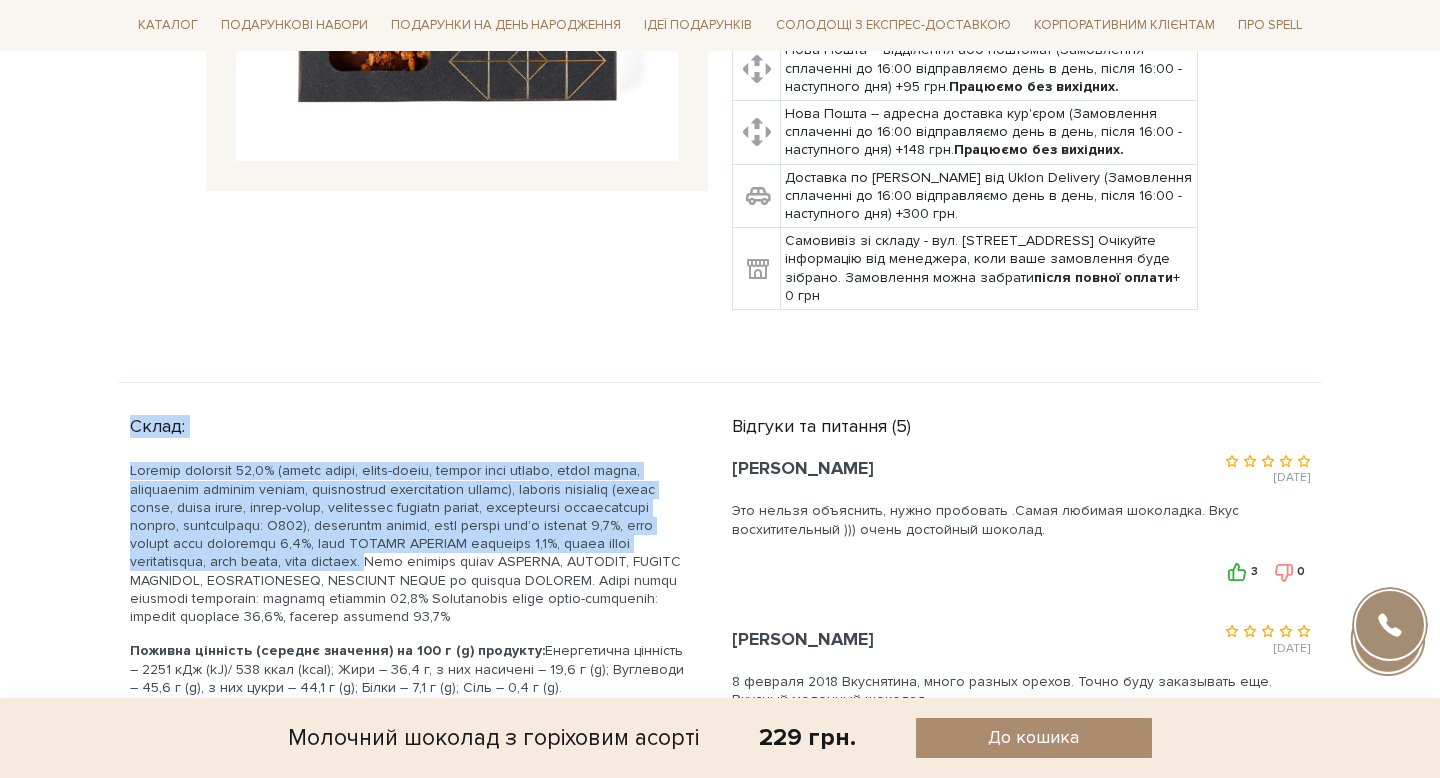 drag, startPoint x: 502, startPoint y: 540, endPoint x: 118, endPoint y: 386, distance: 413.72937 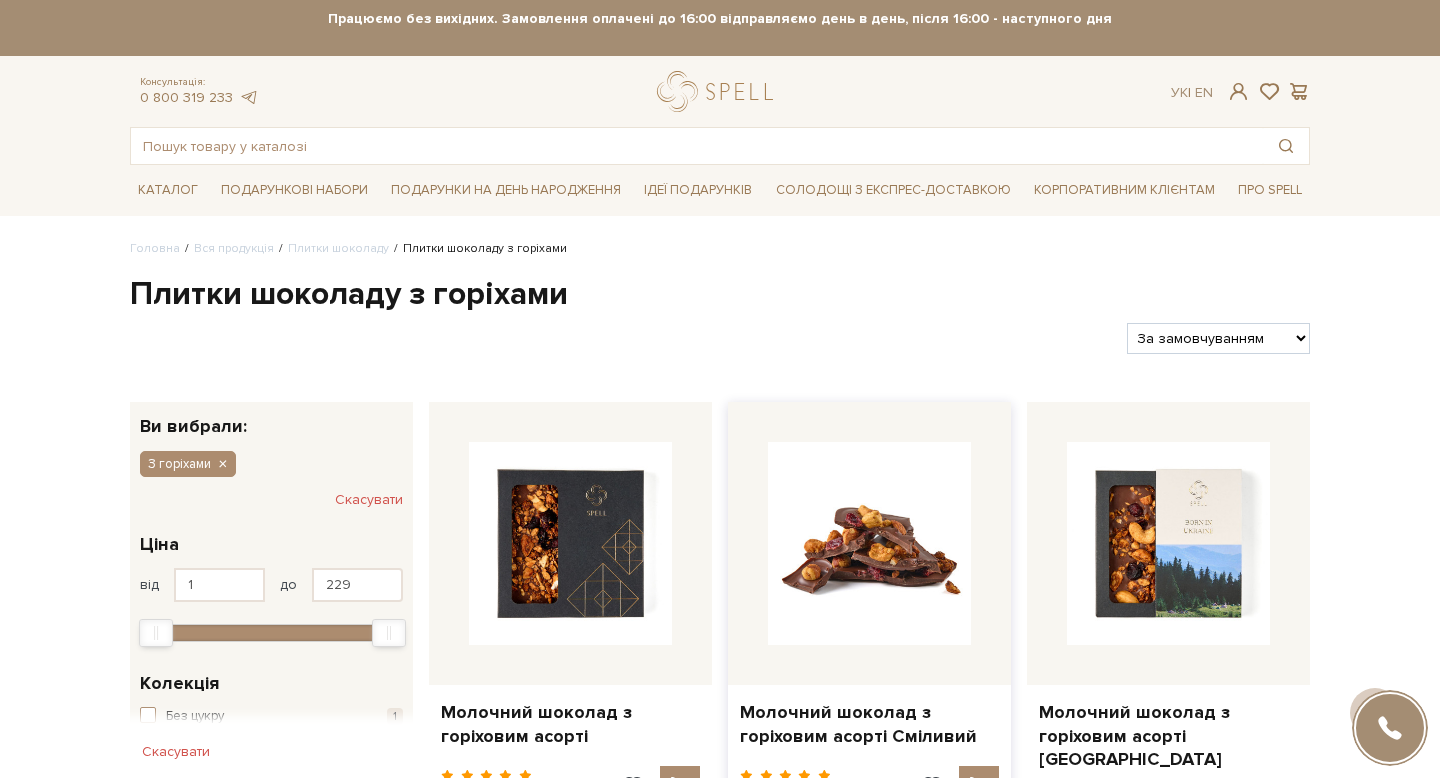 scroll, scrollTop: 229, scrollLeft: 0, axis: vertical 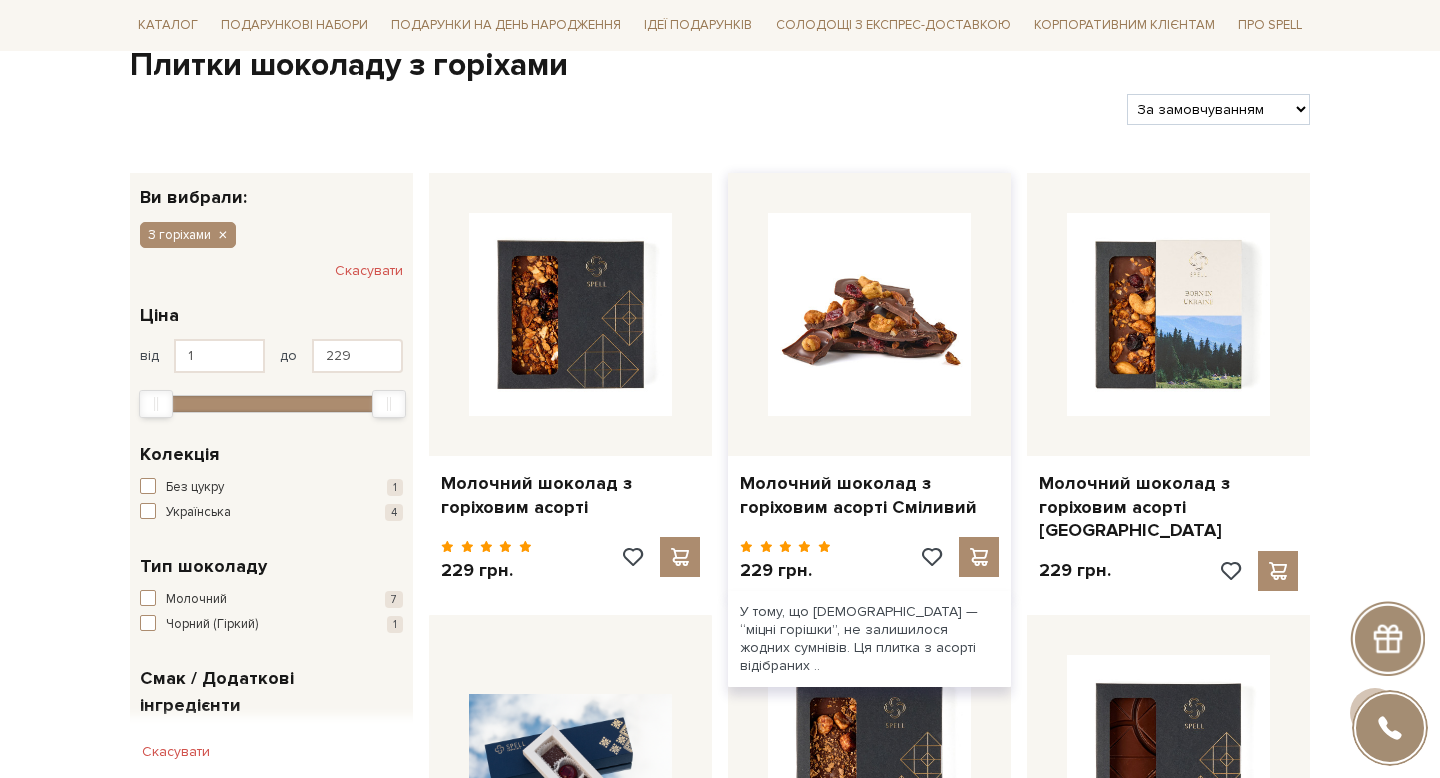 click at bounding box center [869, 314] 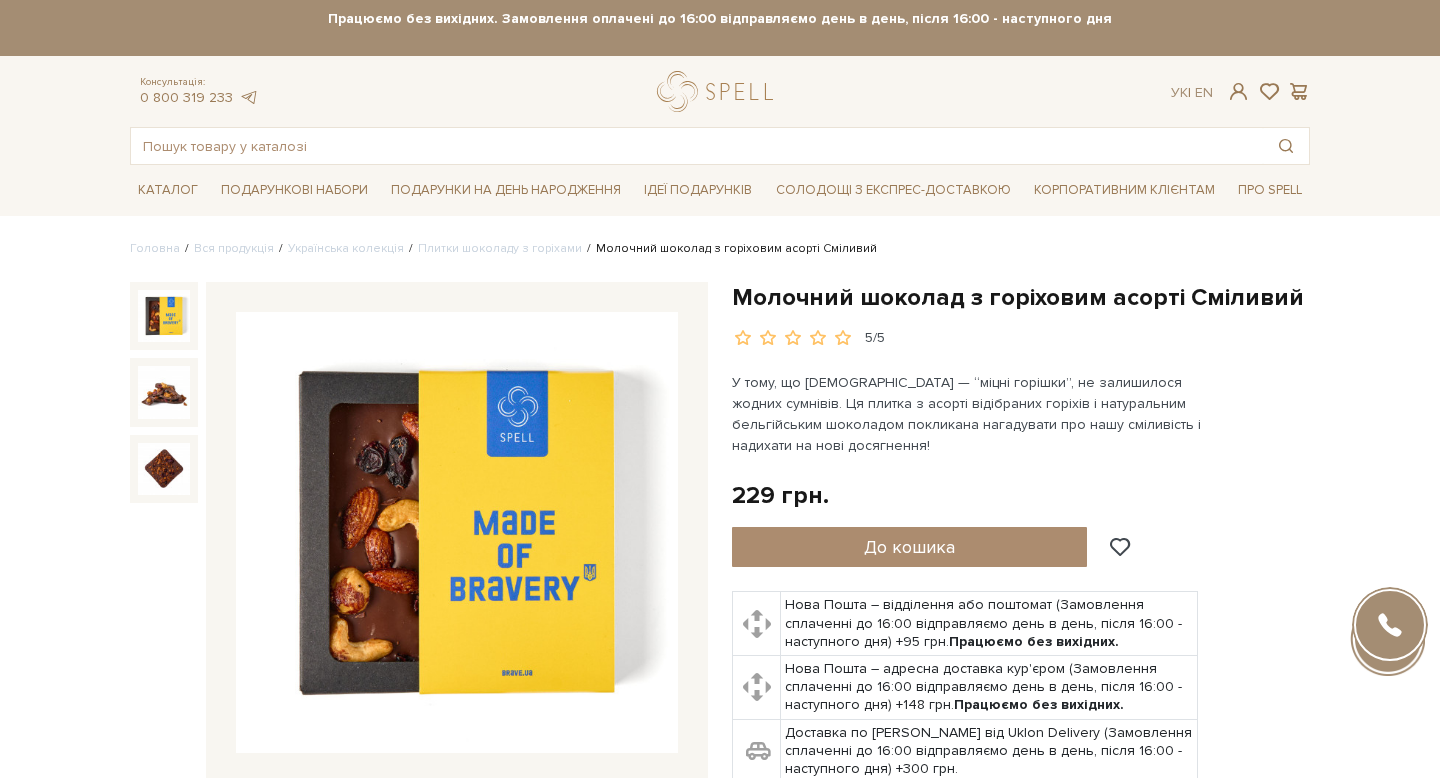 scroll, scrollTop: 0, scrollLeft: 0, axis: both 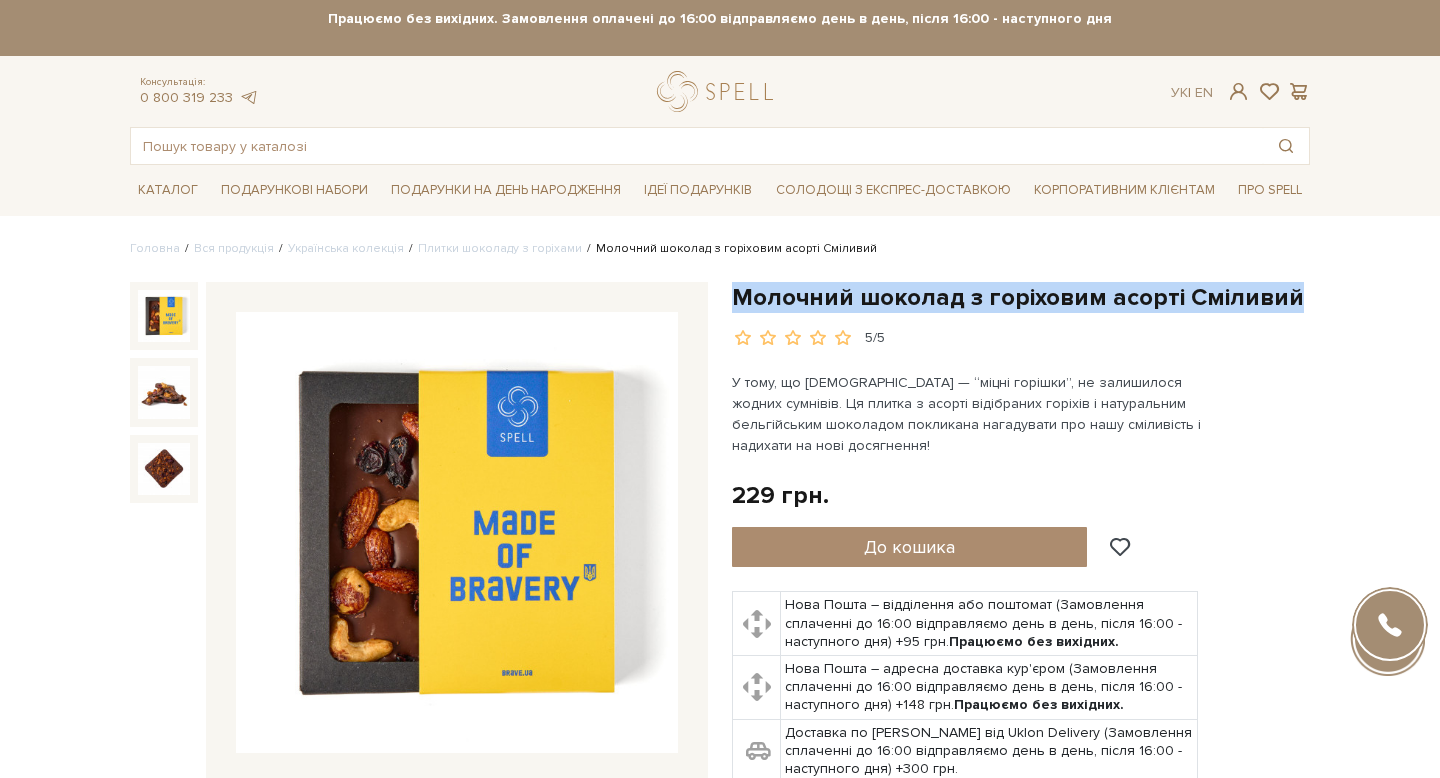 drag, startPoint x: 1282, startPoint y: 300, endPoint x: 735, endPoint y: 287, distance: 547.1545 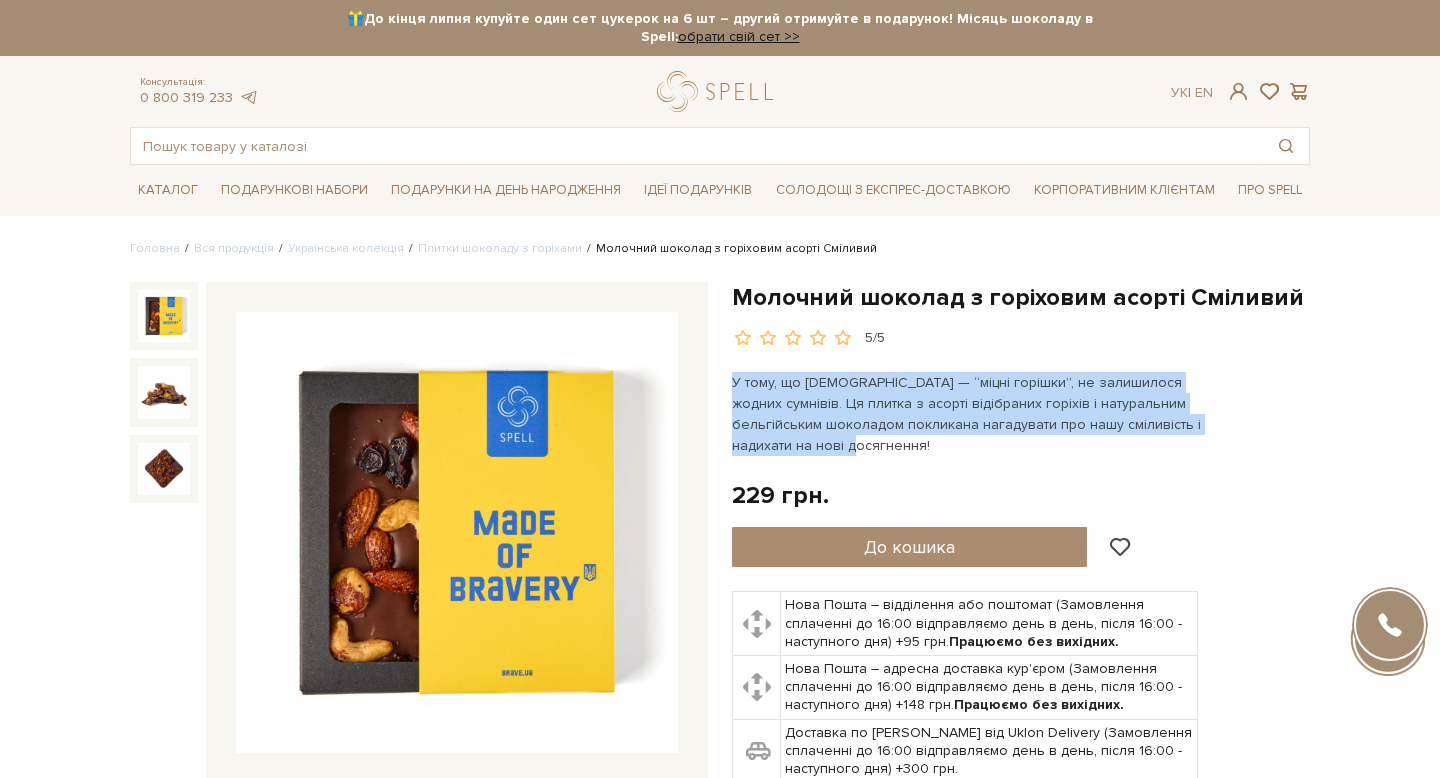 drag, startPoint x: 1027, startPoint y: 450, endPoint x: 732, endPoint y: 386, distance: 301.86255 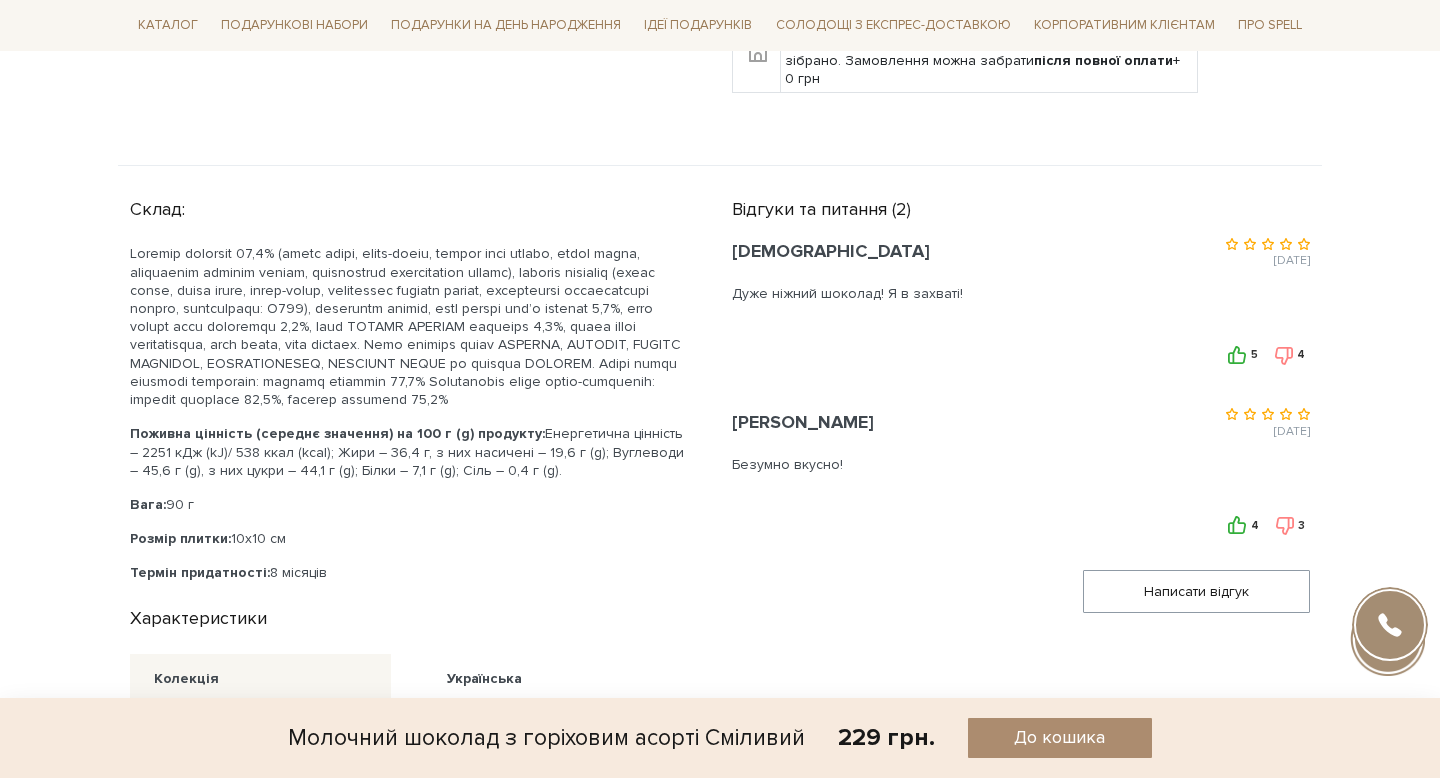 scroll, scrollTop: 773, scrollLeft: 0, axis: vertical 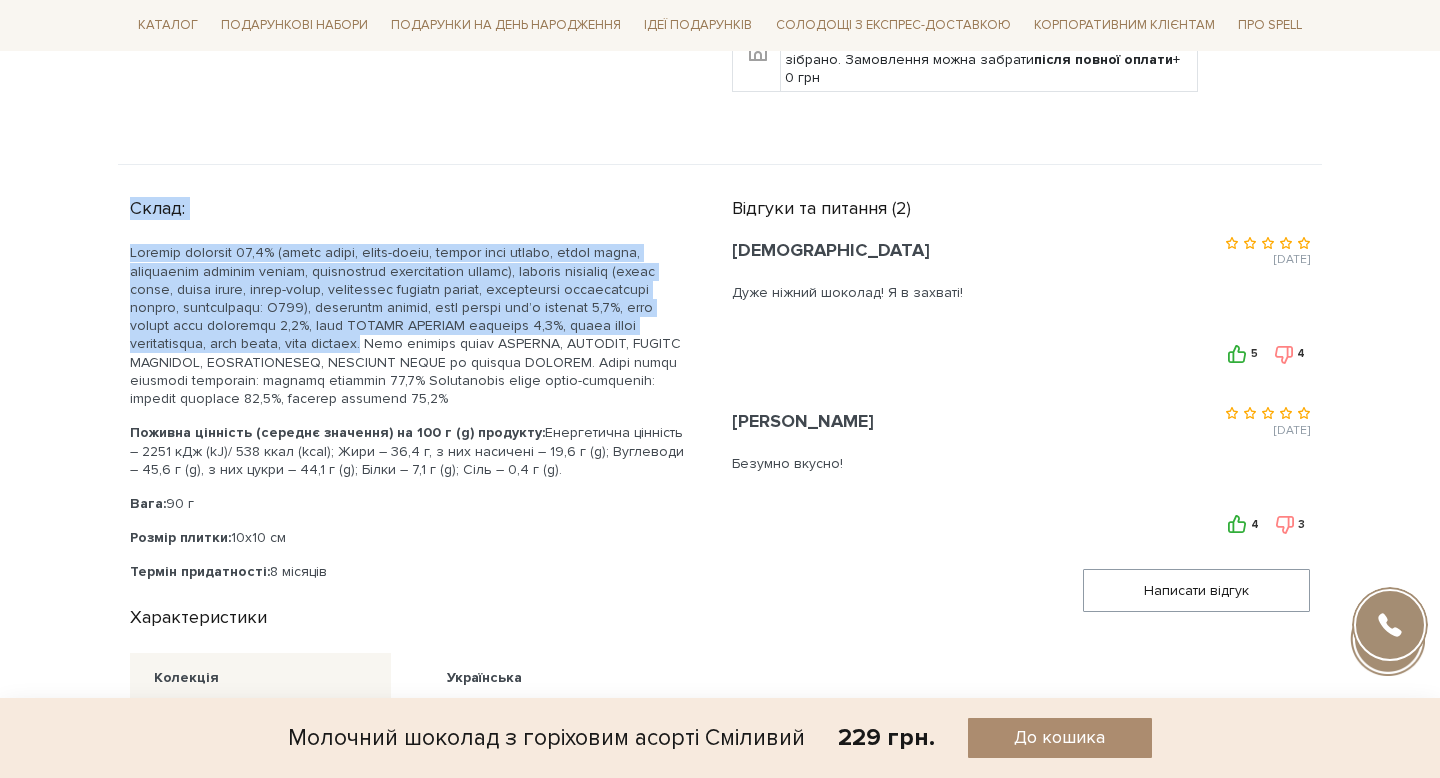 drag, startPoint x: 499, startPoint y: 348, endPoint x: 117, endPoint y: 207, distance: 407.1916 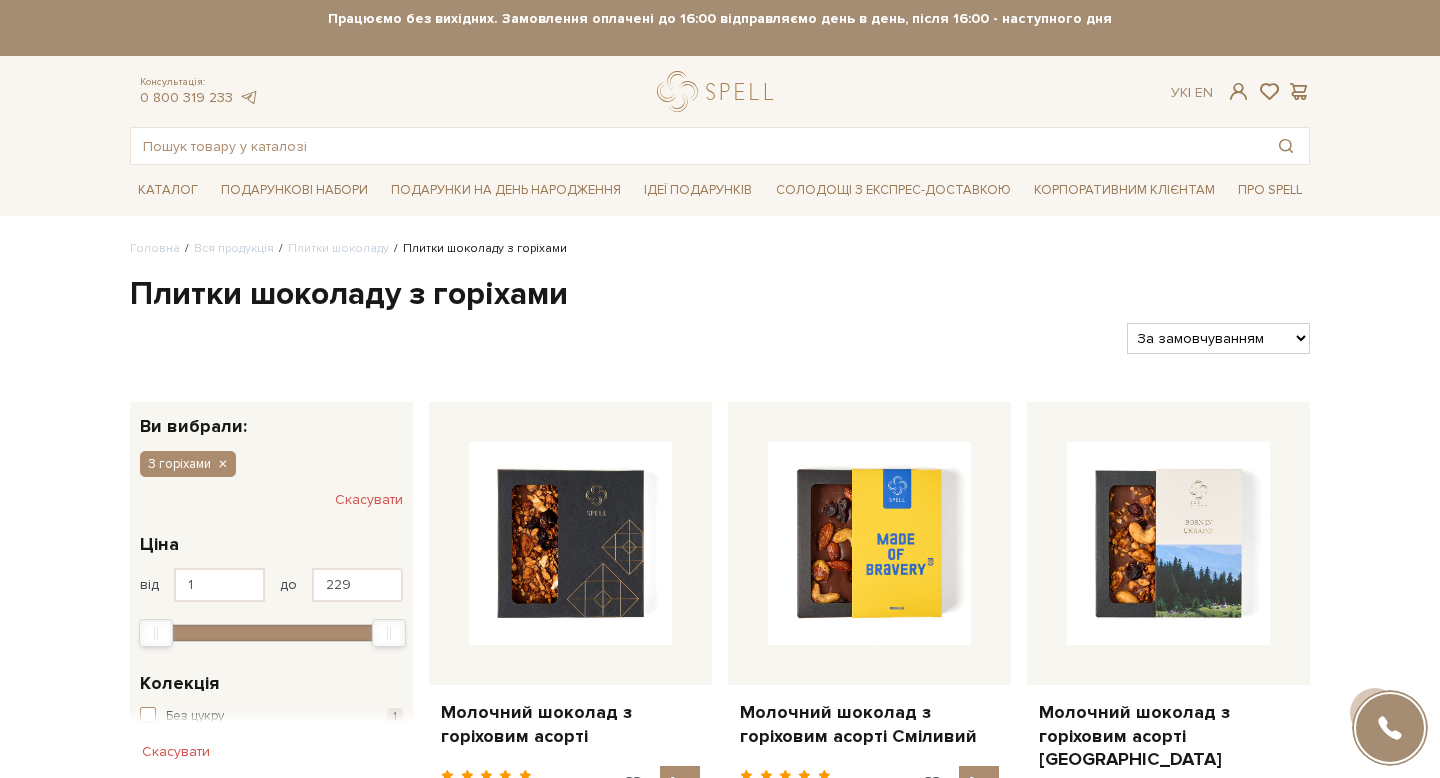 scroll, scrollTop: 229, scrollLeft: 0, axis: vertical 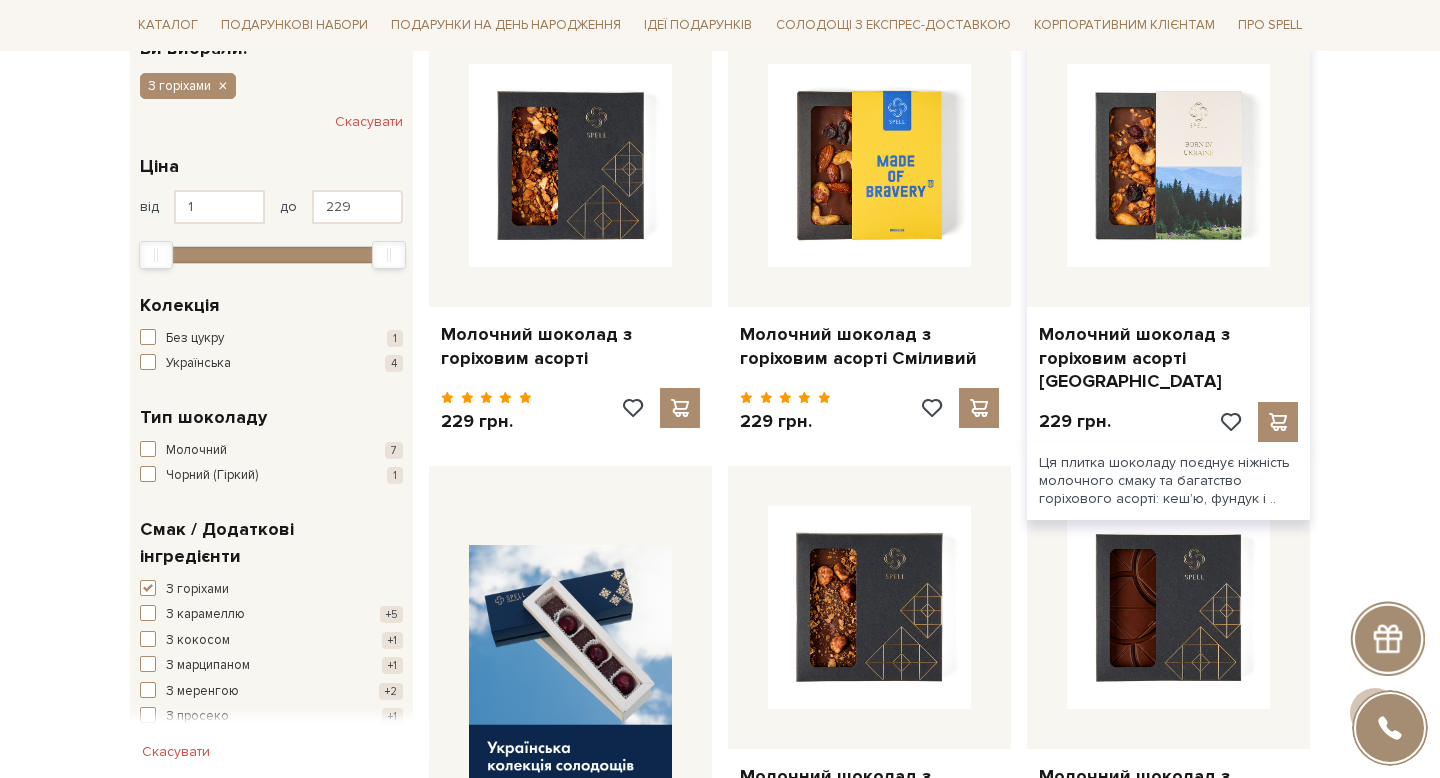 click at bounding box center [1168, 165] 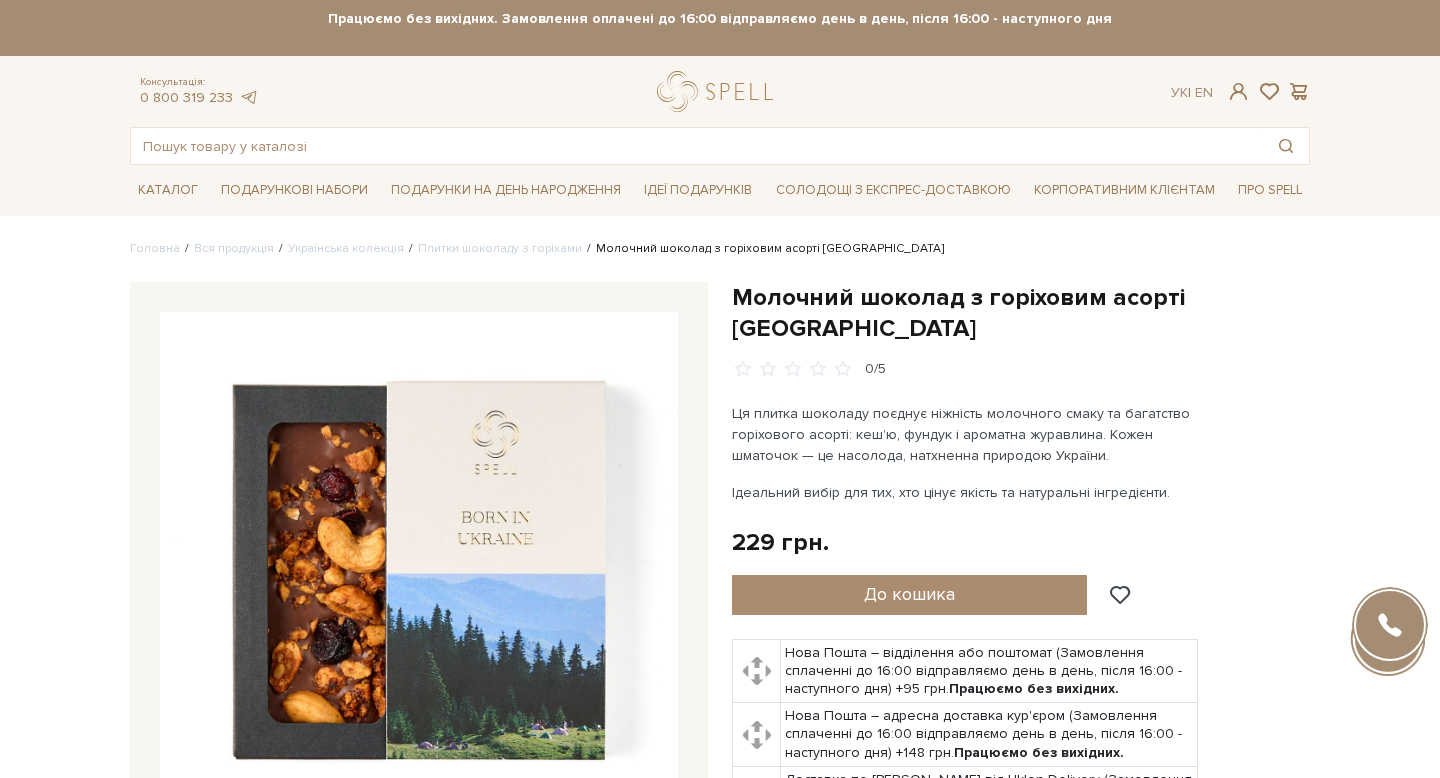 scroll, scrollTop: 0, scrollLeft: 0, axis: both 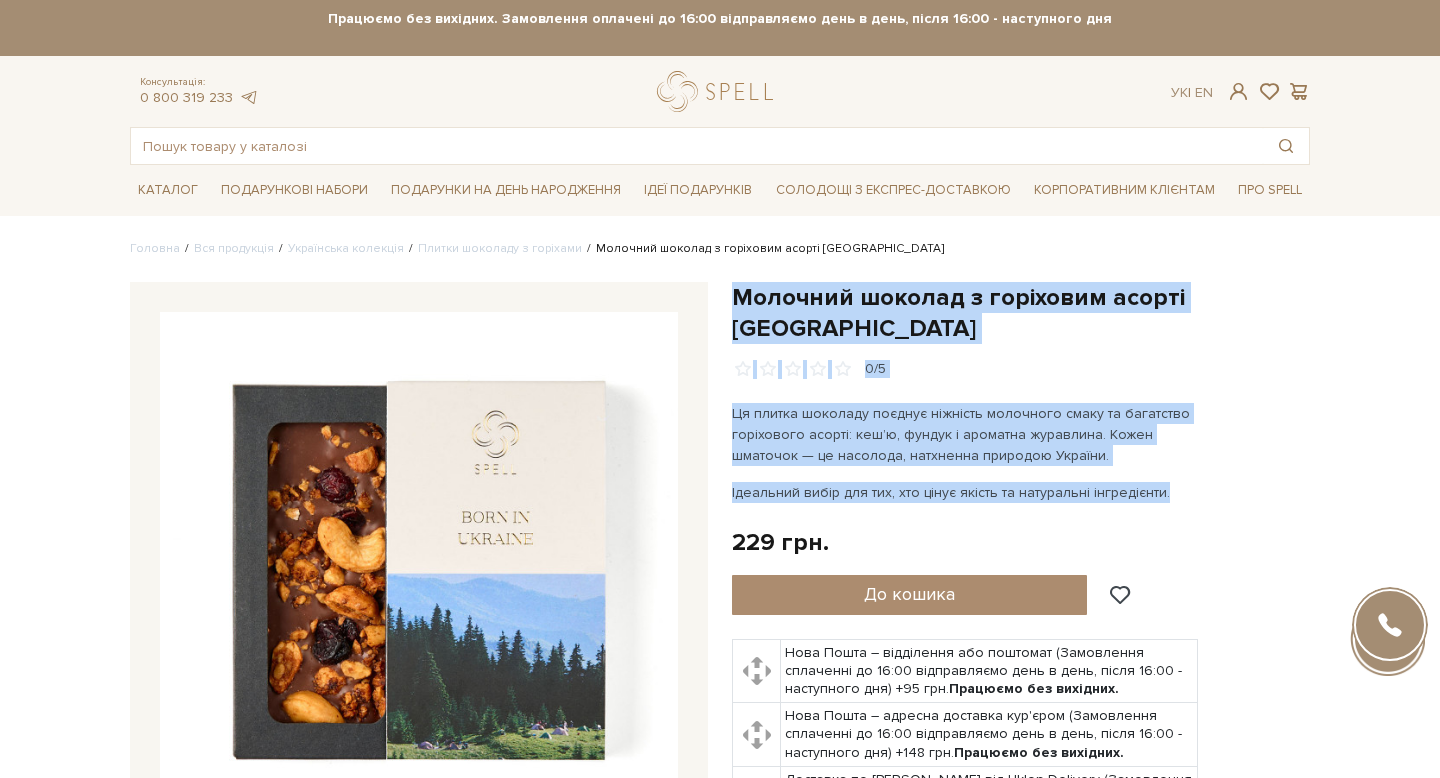 drag, startPoint x: 1167, startPoint y: 462, endPoint x: 730, endPoint y: 300, distance: 466.06116 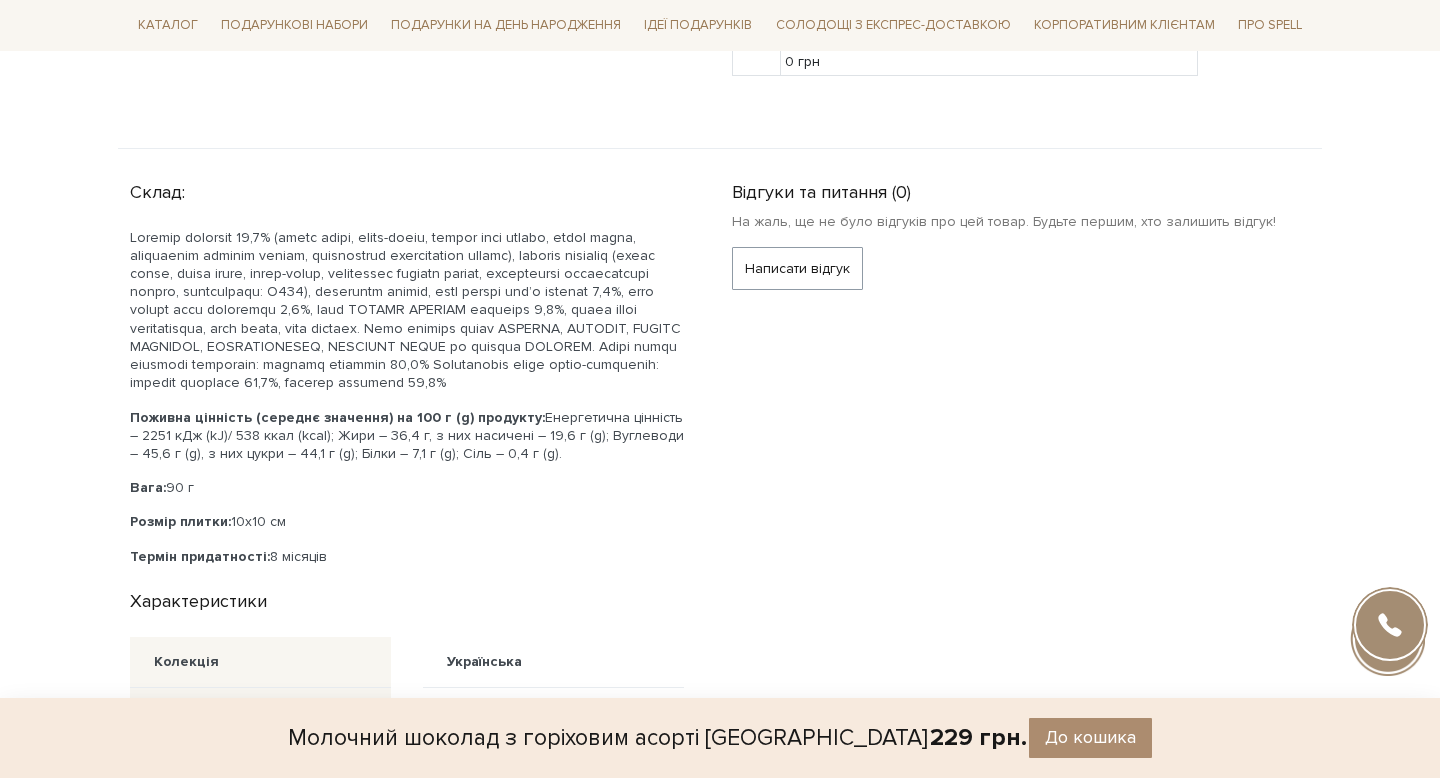 scroll, scrollTop: 854, scrollLeft: 0, axis: vertical 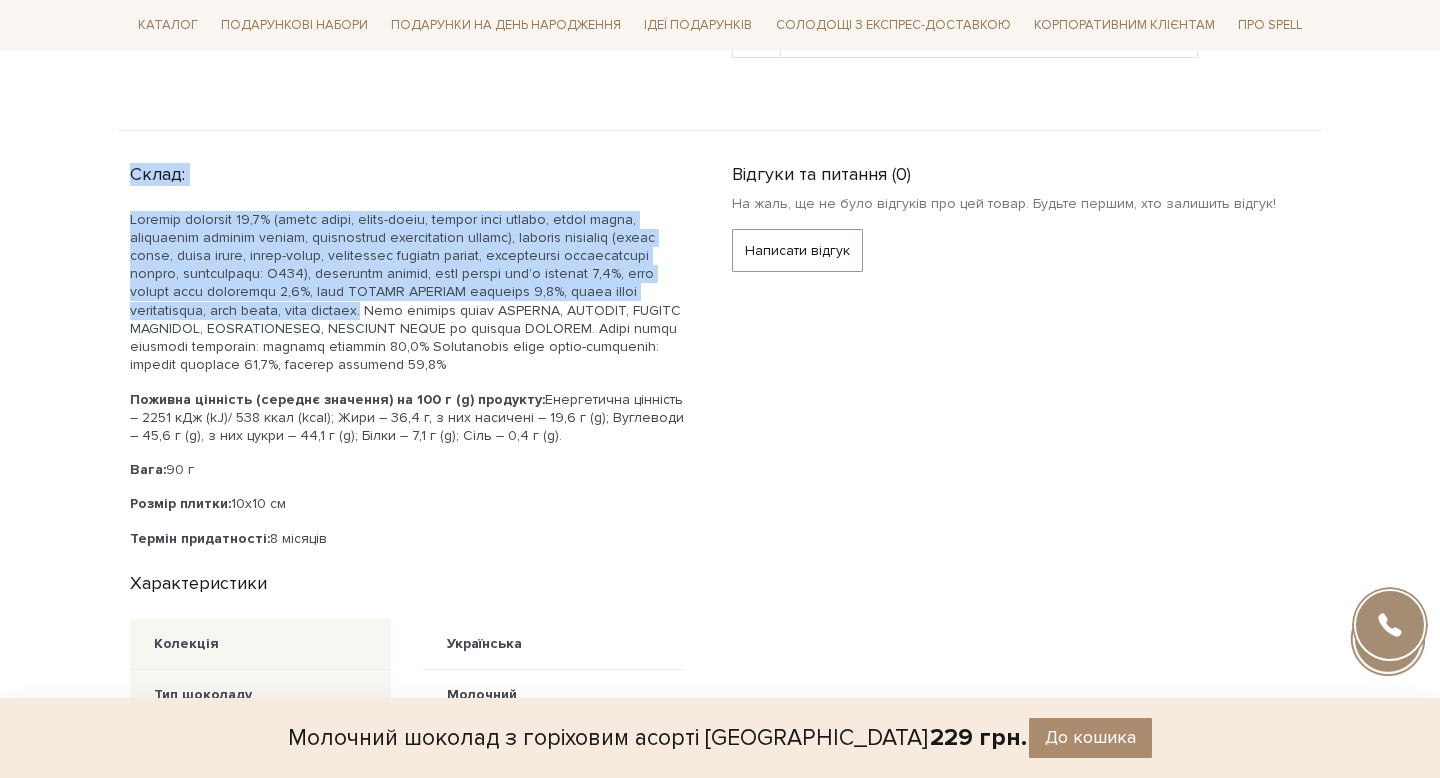 drag, startPoint x: 501, startPoint y: 280, endPoint x: 114, endPoint y: 143, distance: 410.5338 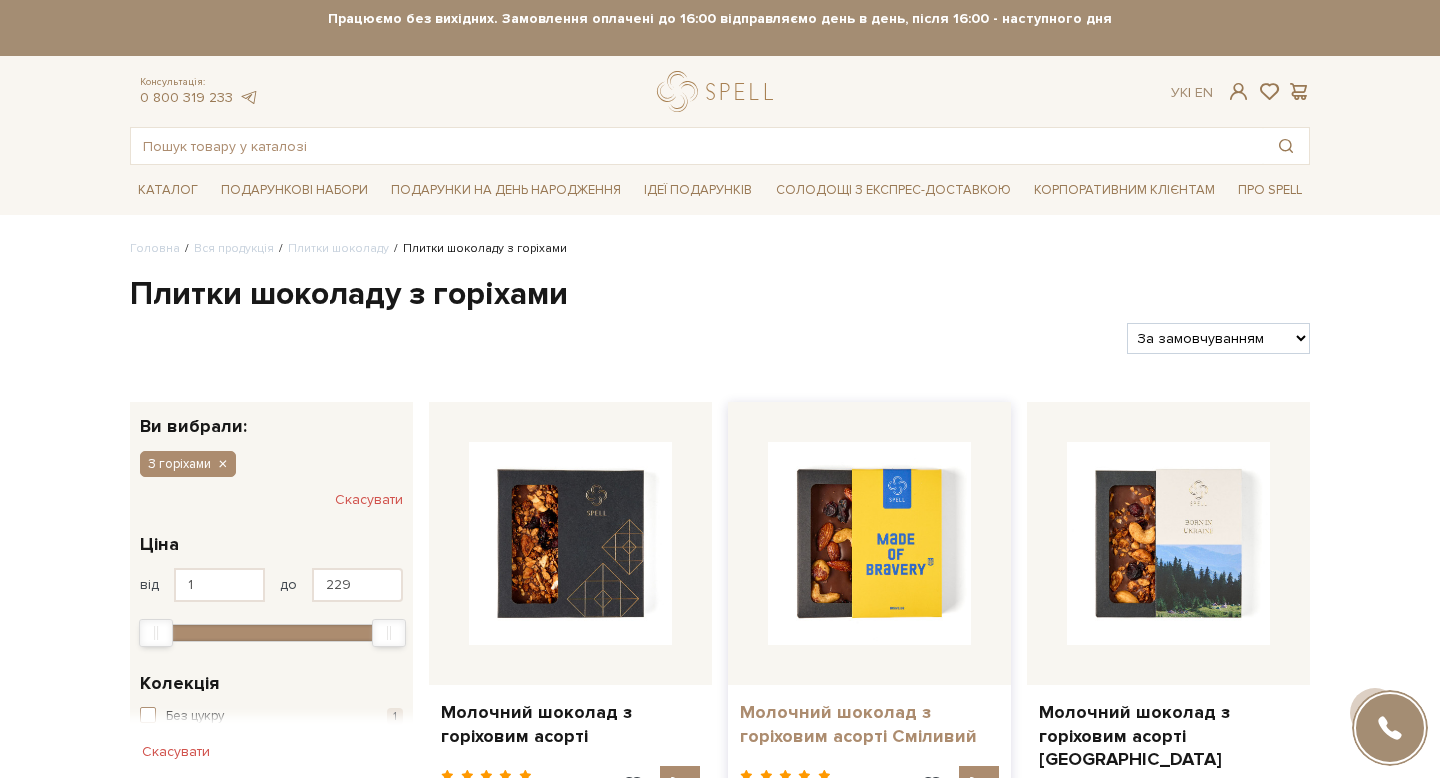 scroll, scrollTop: 378, scrollLeft: 0, axis: vertical 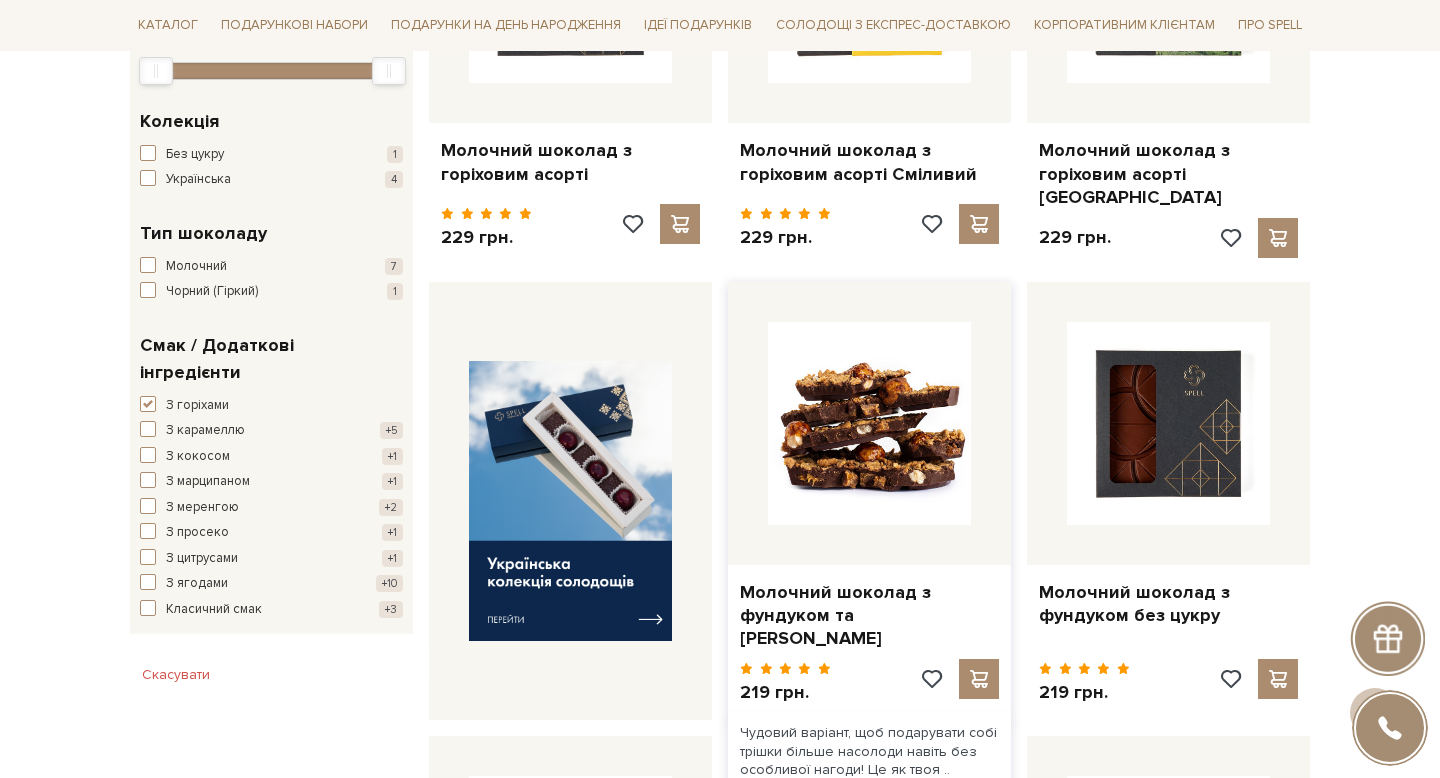 click at bounding box center (869, 423) 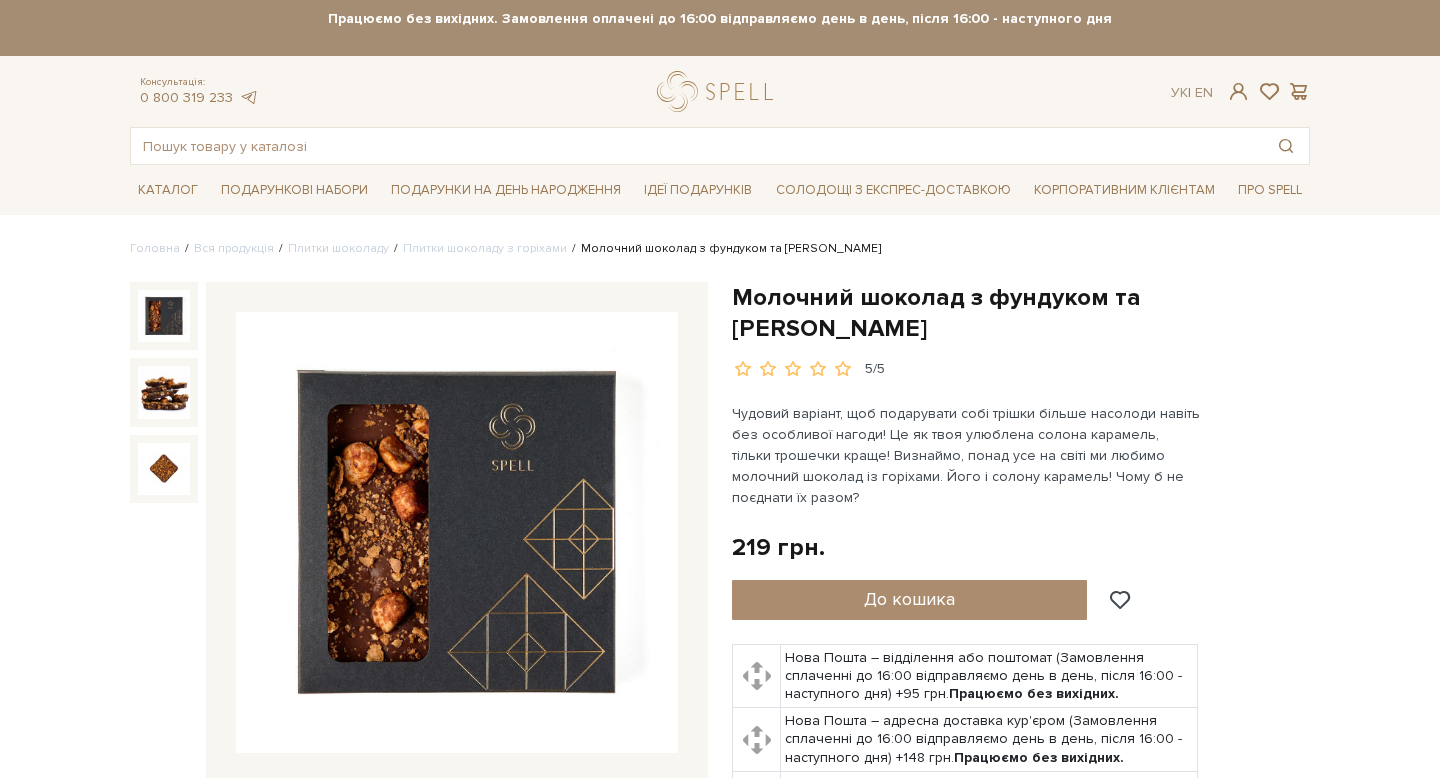scroll, scrollTop: 0, scrollLeft: 0, axis: both 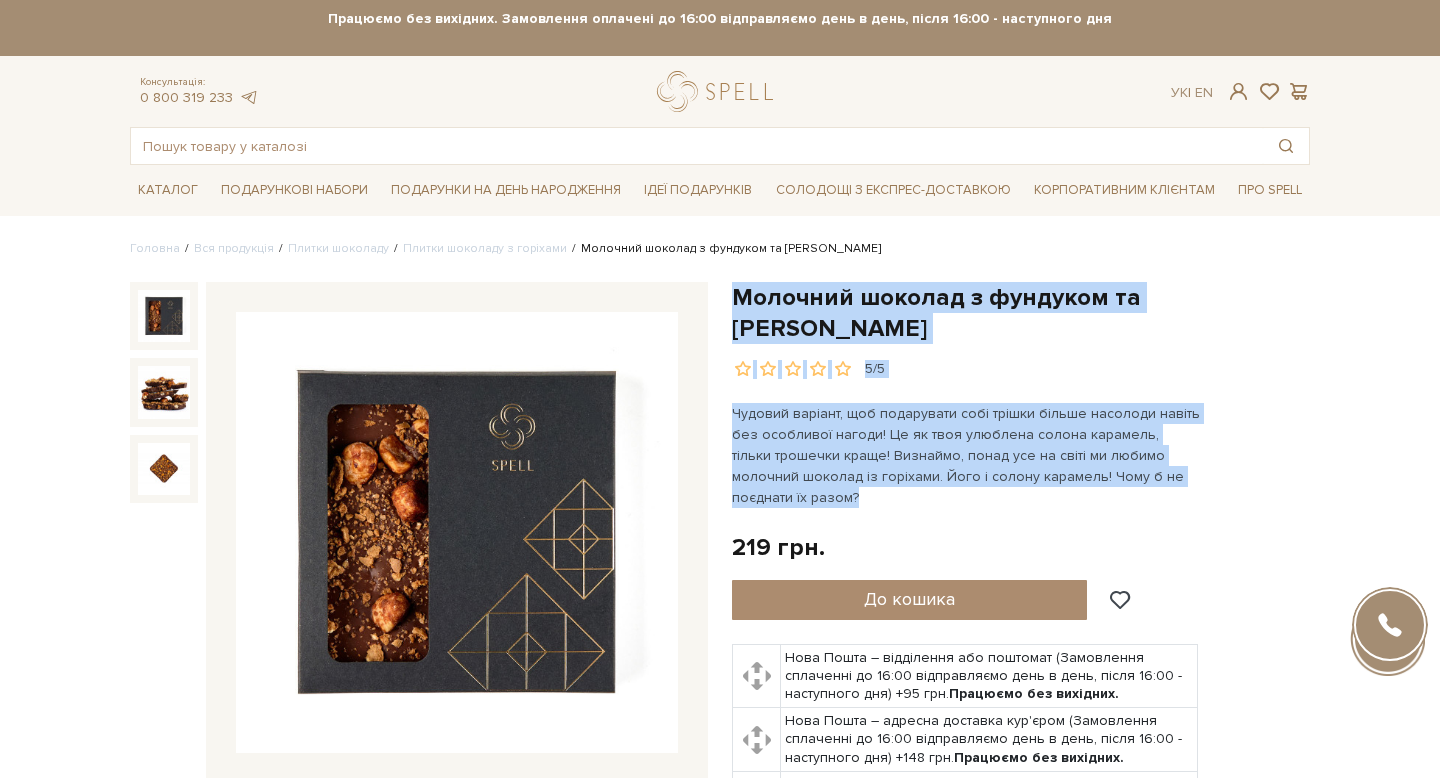drag, startPoint x: 847, startPoint y: 498, endPoint x: 726, endPoint y: 297, distance: 234.61032 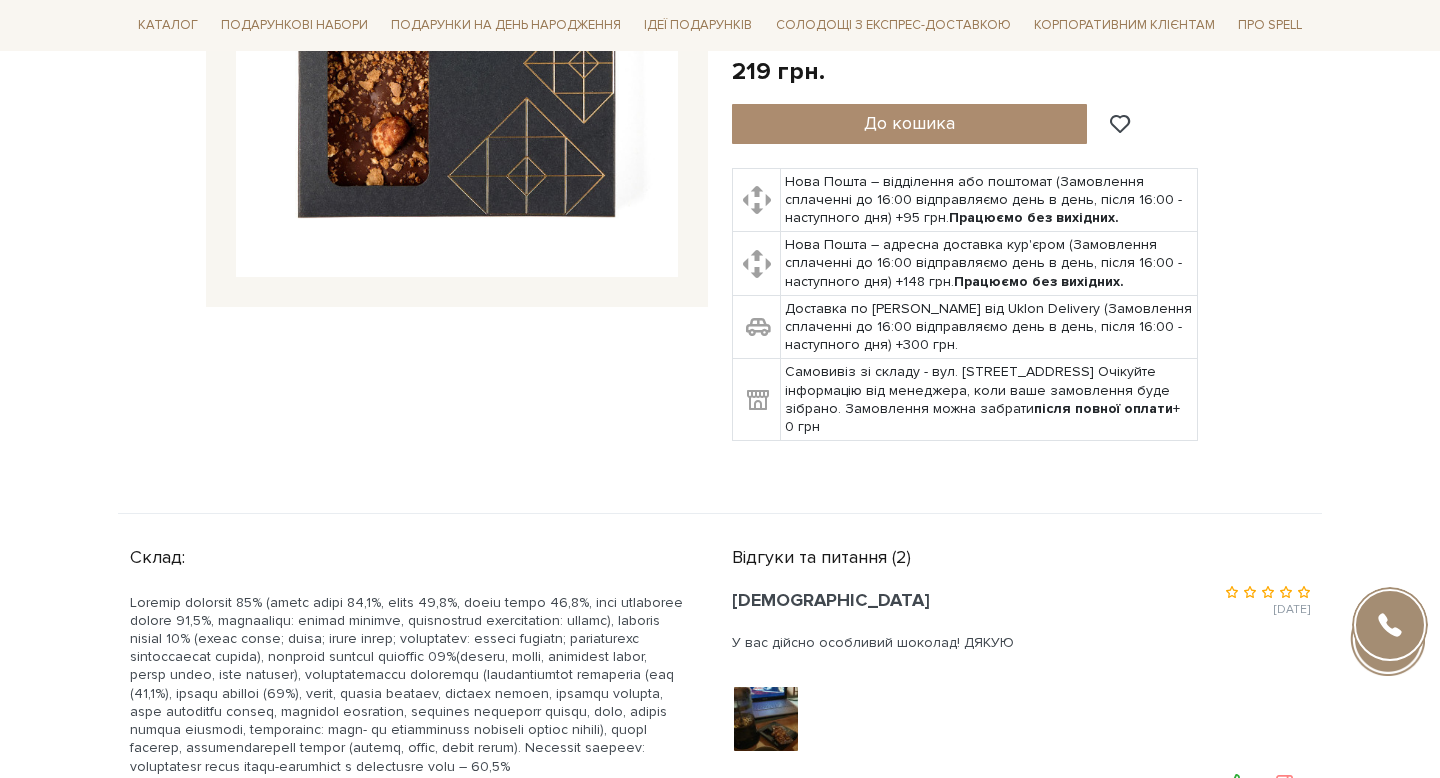 scroll, scrollTop: 605, scrollLeft: 0, axis: vertical 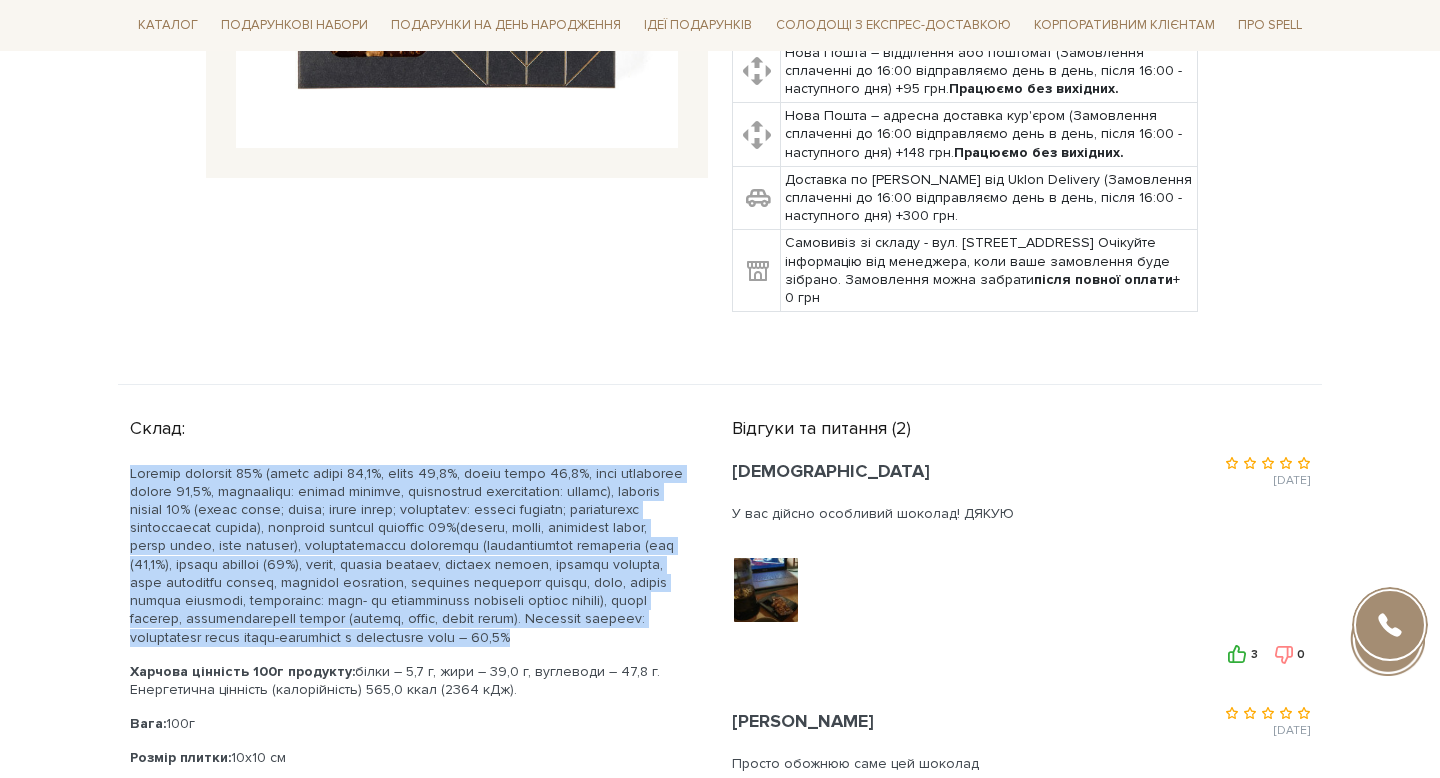 drag, startPoint x: 331, startPoint y: 652, endPoint x: 93, endPoint y: 473, distance: 297.80026 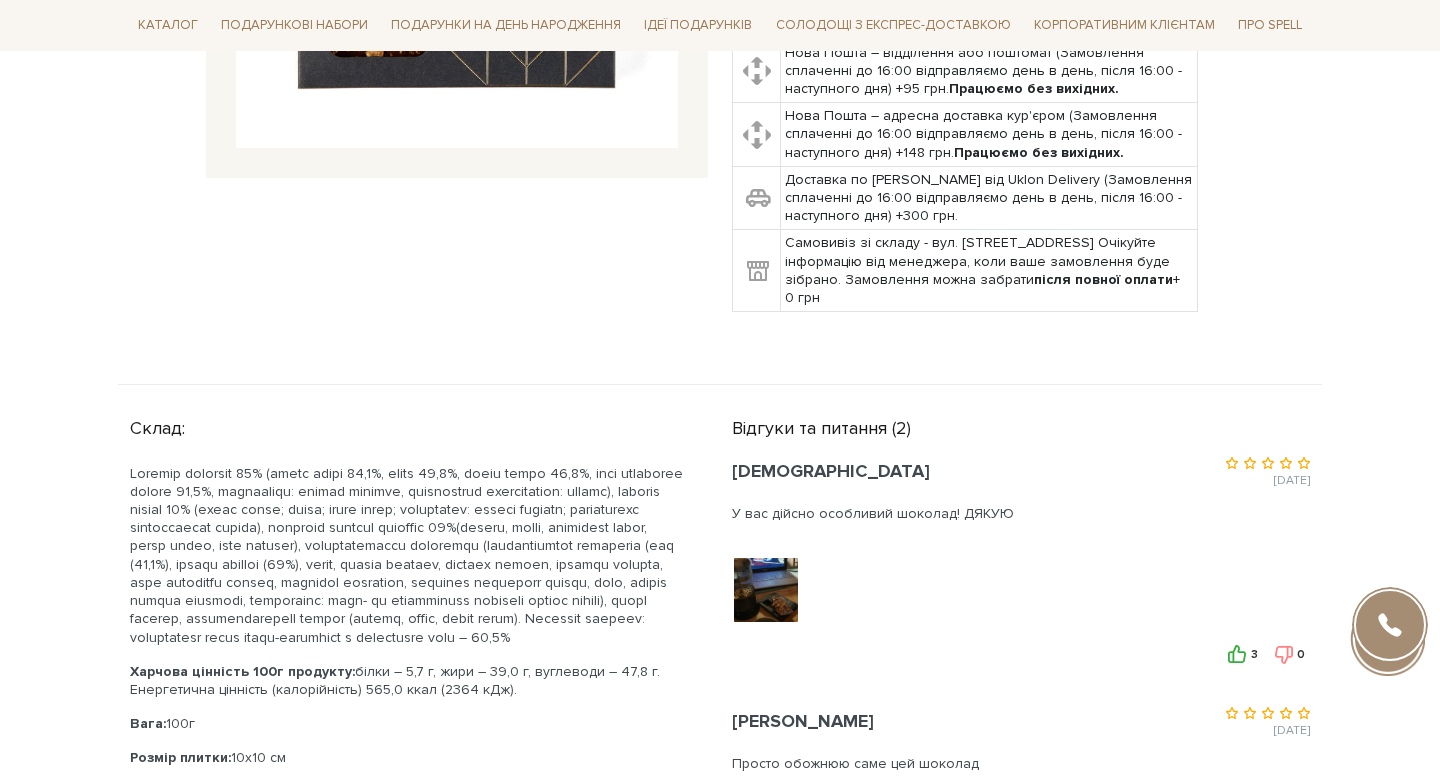click on "Харчова цінність 100г продукту:  білки – 5,7 г, жири – 39,0 г, вуглеводи – 47,8 г. Енергетична цінність (калорійність) 565,0 ккал (2364 кДж).
Вага:  100г
Розмір плитки:  10x10 см Термін придатності:  8 місяців" at bounding box center (407, 633) 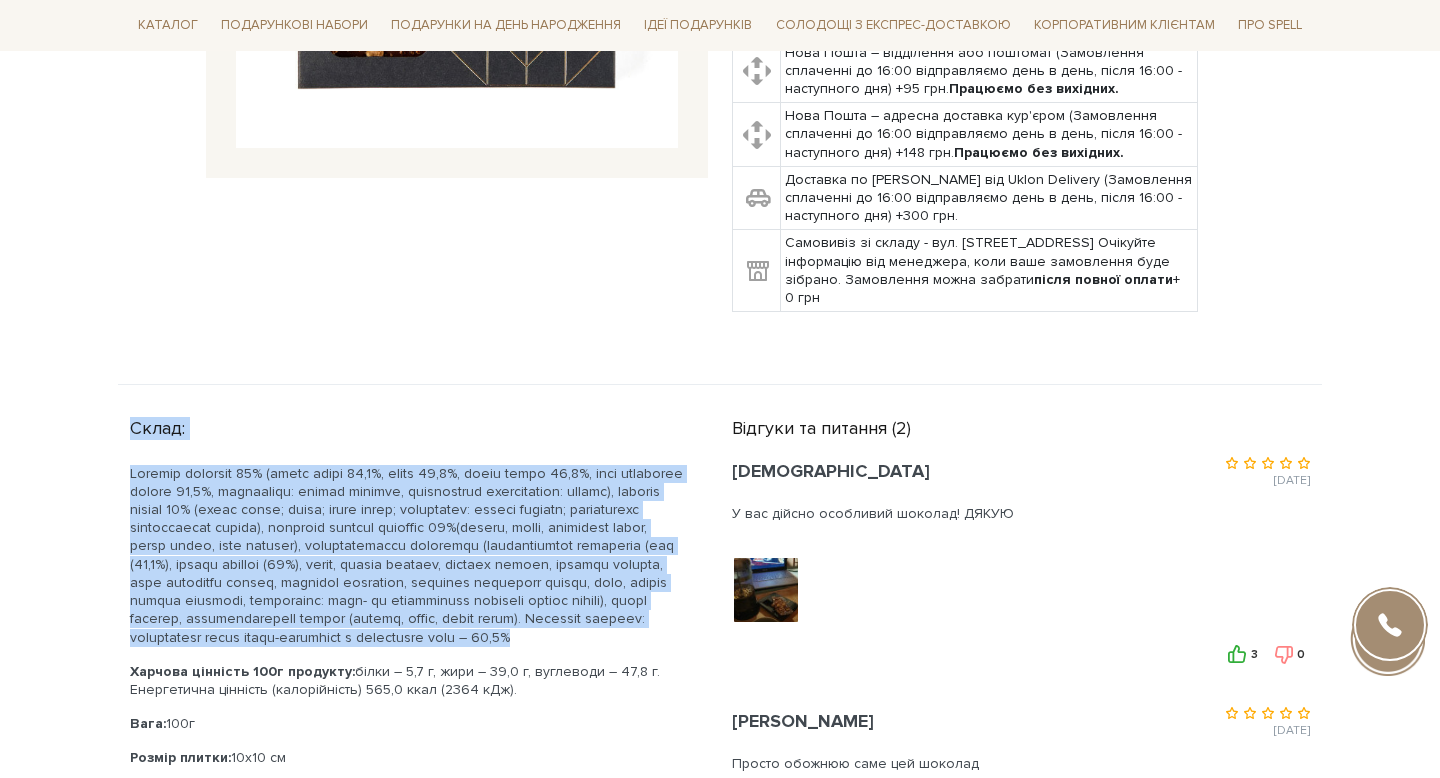 copy on "Склад: Шоколад молочний 45% (какао терте 11,0%, цукор 42,0%, масло какао 24,0%, сухе незбиране молоко 22,5%, емульгатор: соєвий лецитин, натуральний ароматизатор: ваніль), шоколад темний 20% (какао масса; цукор; какао масло; емульгатор: соєвий лецитин; натуральний ароматизатор ваніль), шматочки солоної карамелі 15%(вершки, цукор, глюкозний сироп, масло какао, сіль морська), карамелізовані пластівці (мультизернові пластівці (рис (50,5%), цільна пшениця (23%), цукор, рисове борошно, пшениця глютен, зародки пшениці, сухе знежирене молоко, крохмаль пшеничний, екстракт ячмінного солоду, сіль, водень натрію карбонат, емульгатор: моно- та дигліцериди харчових жирних кислот), пудра цукрова, карамелізований фундук (фундук, цукор, масло какао).
Молочний шоколад: мінімальний вміст какао-продуктів у шоколадній масі – 33,6%..." 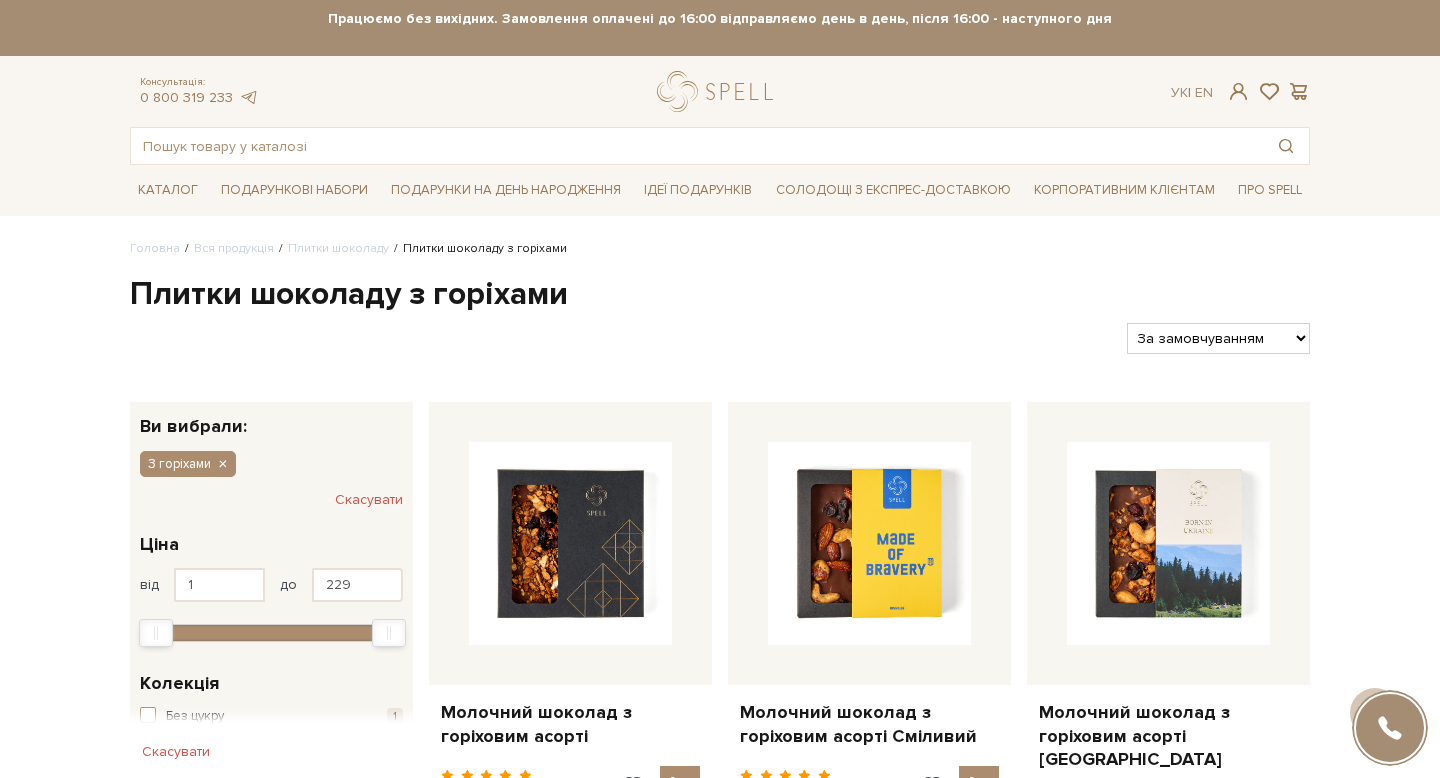 scroll, scrollTop: 562, scrollLeft: 0, axis: vertical 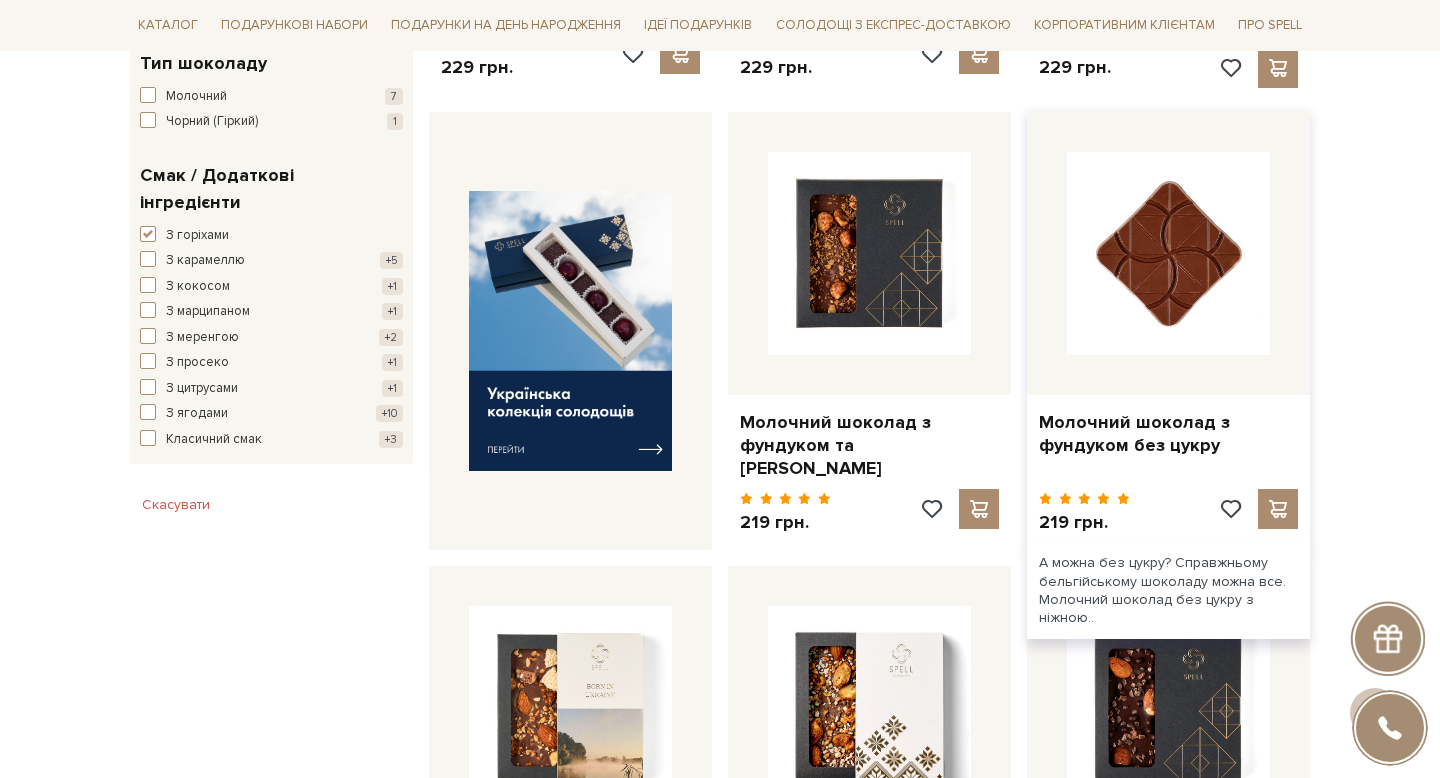 click at bounding box center [1168, 253] 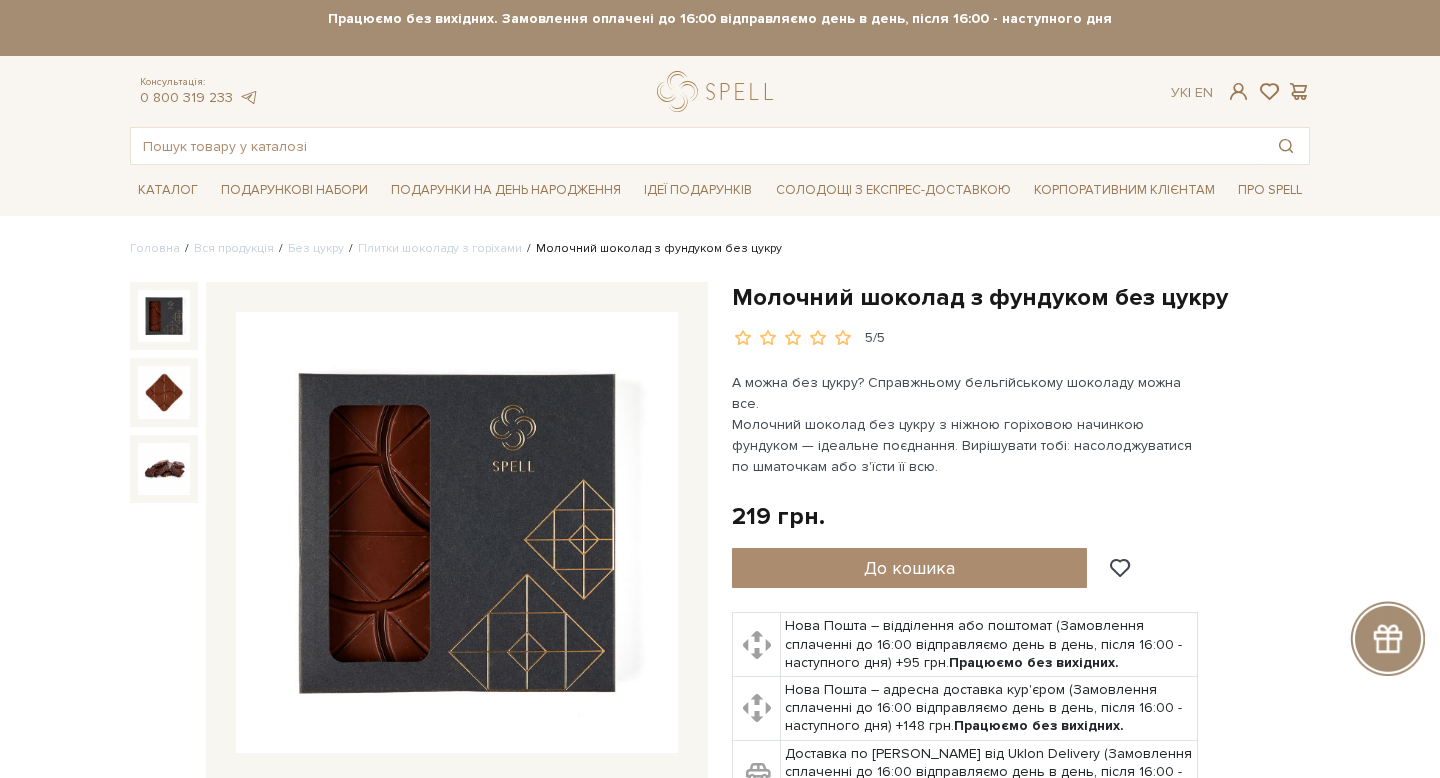 scroll, scrollTop: 0, scrollLeft: 0, axis: both 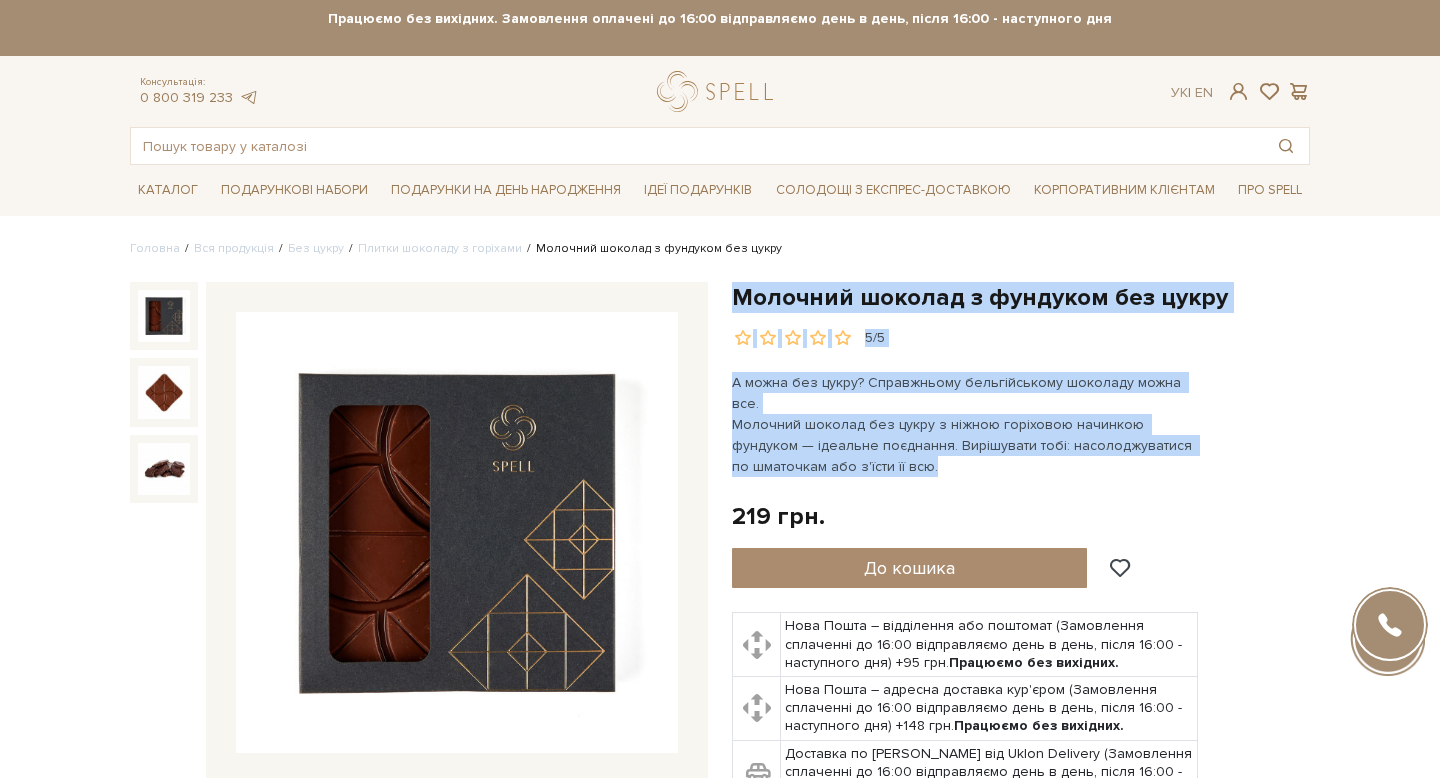 drag, startPoint x: 1037, startPoint y: 448, endPoint x: 741, endPoint y: 291, distance: 335.0597 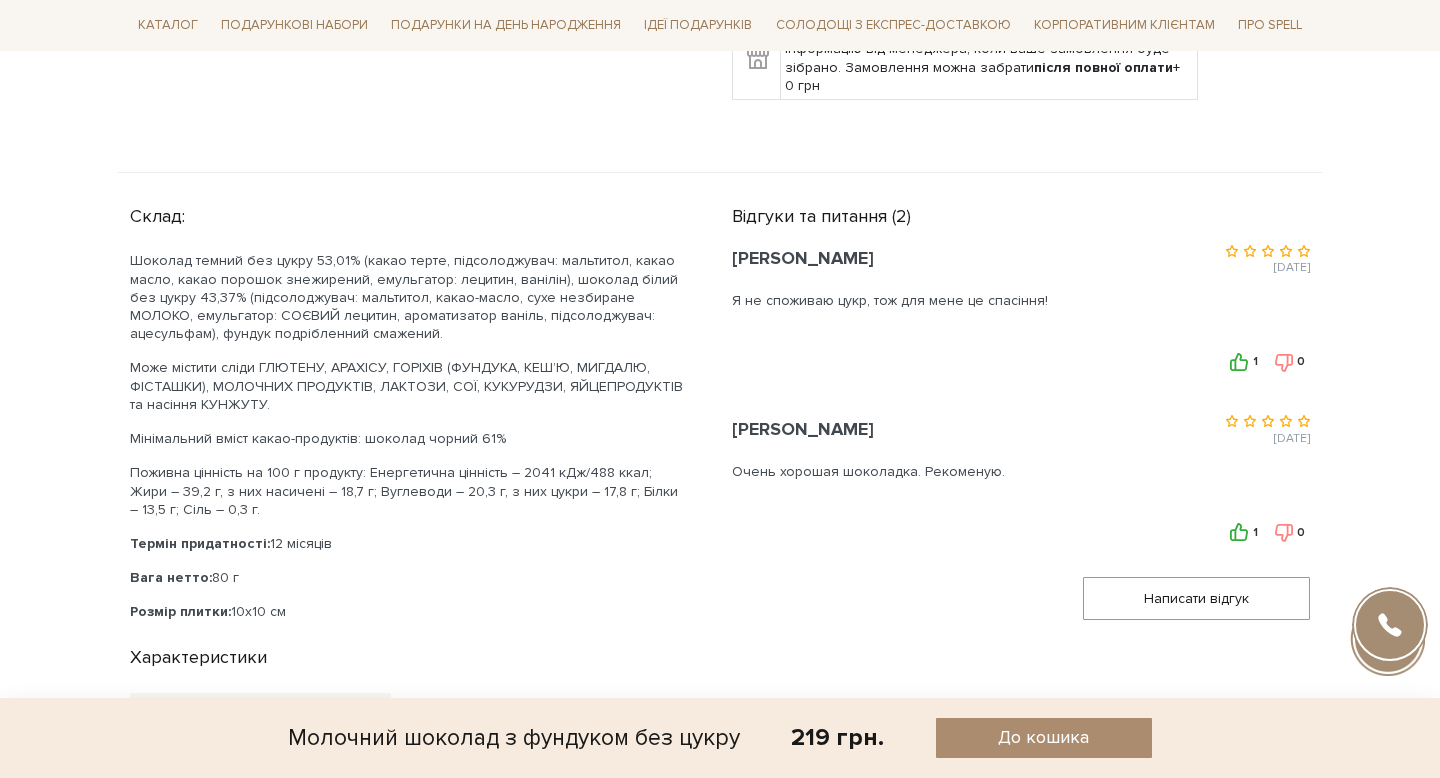 scroll, scrollTop: 791, scrollLeft: 0, axis: vertical 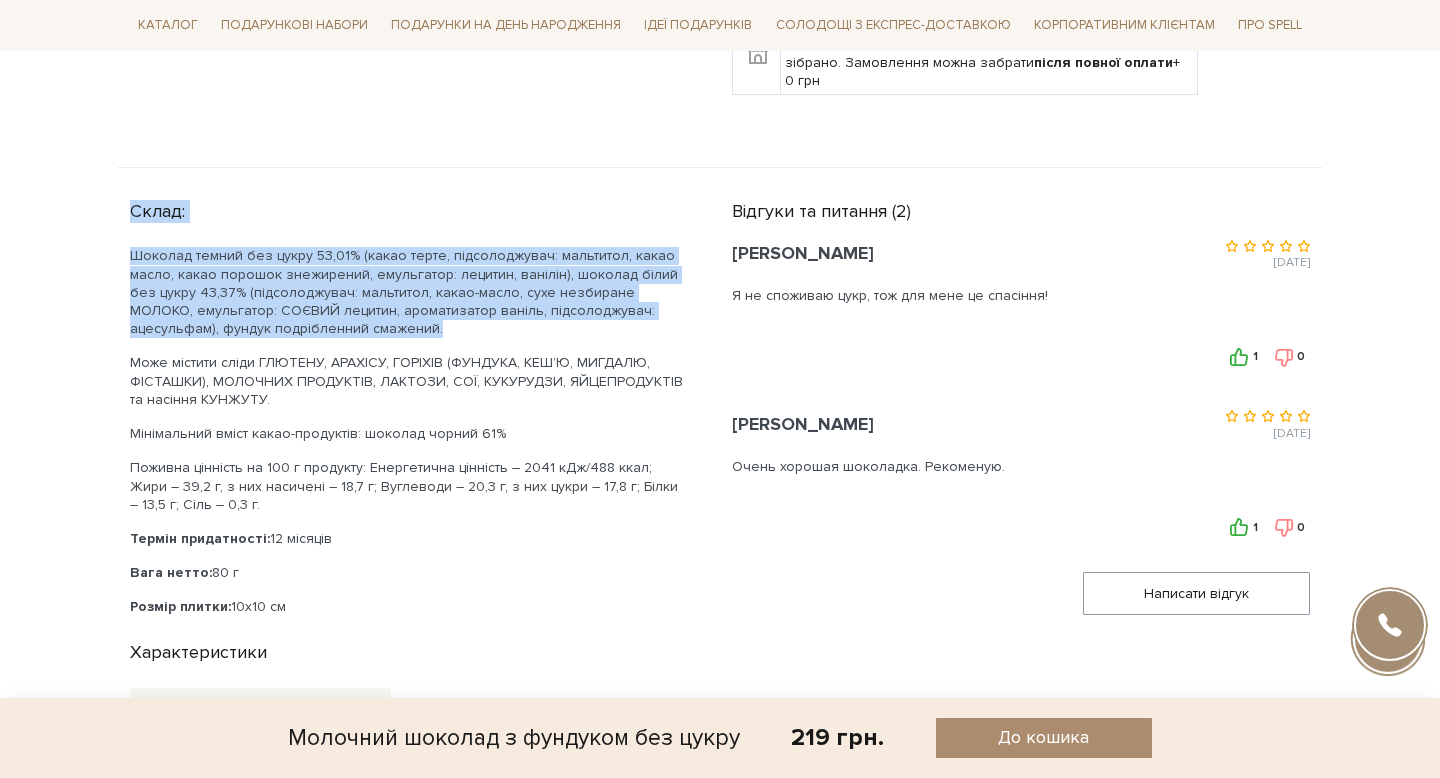 drag, startPoint x: 364, startPoint y: 308, endPoint x: 91, endPoint y: 167, distance: 307.26212 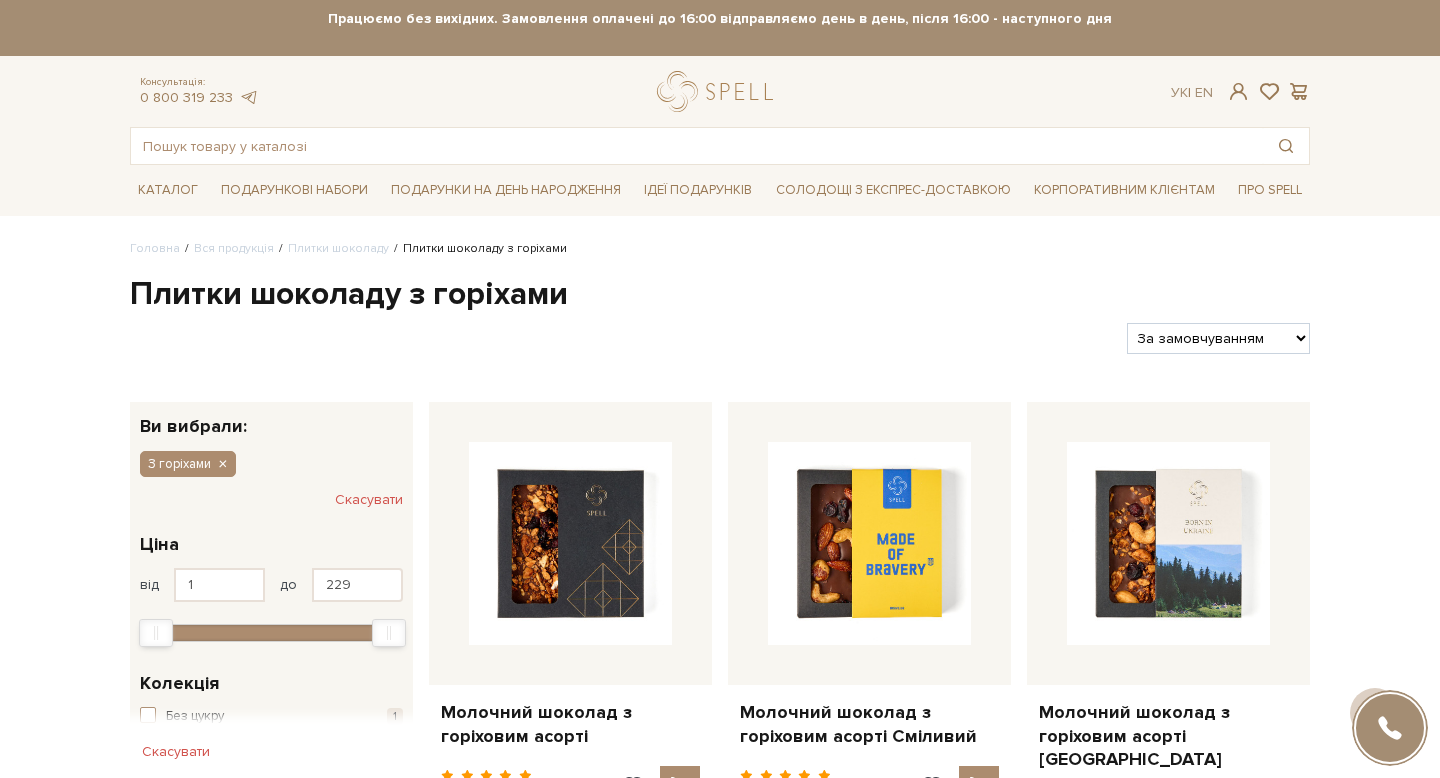 scroll, scrollTop: 732, scrollLeft: 0, axis: vertical 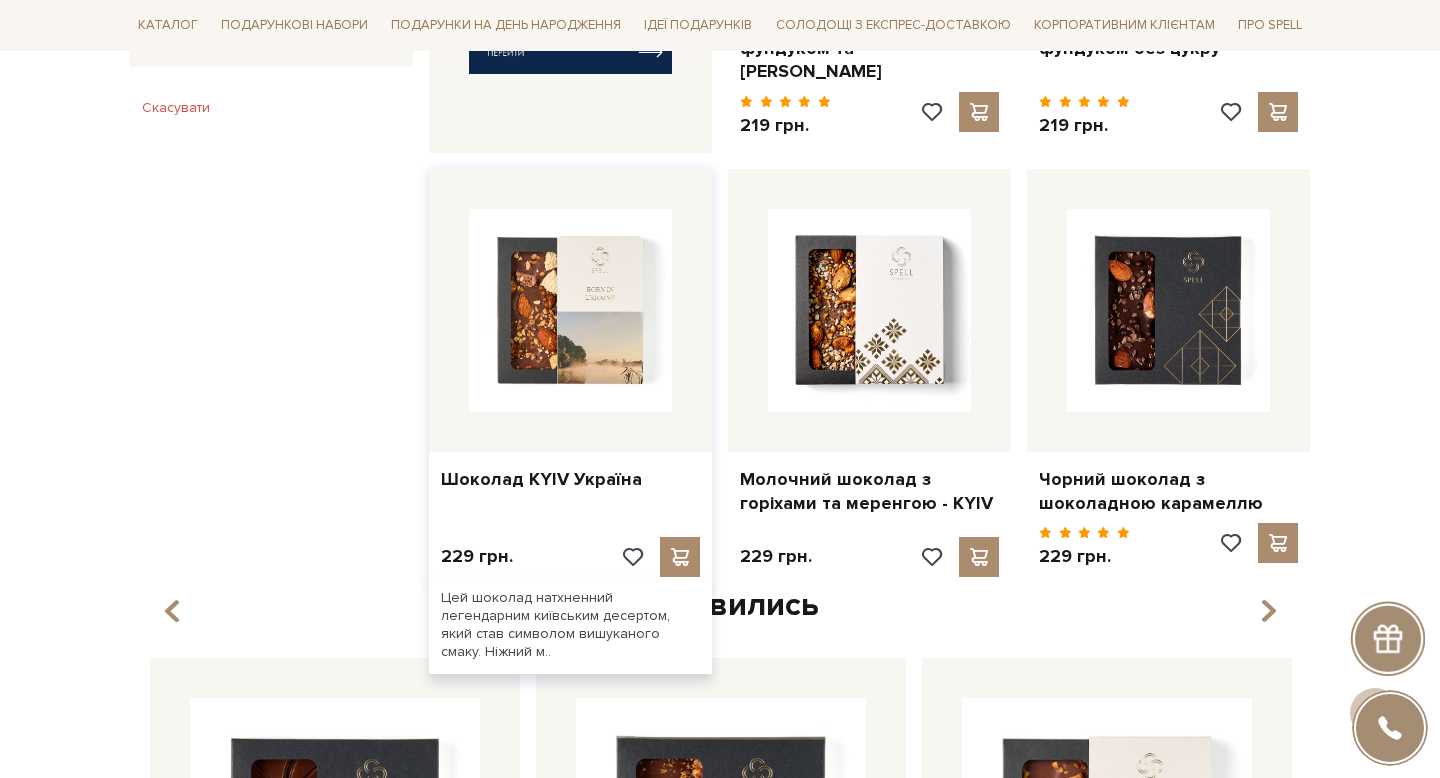 click at bounding box center (570, 310) 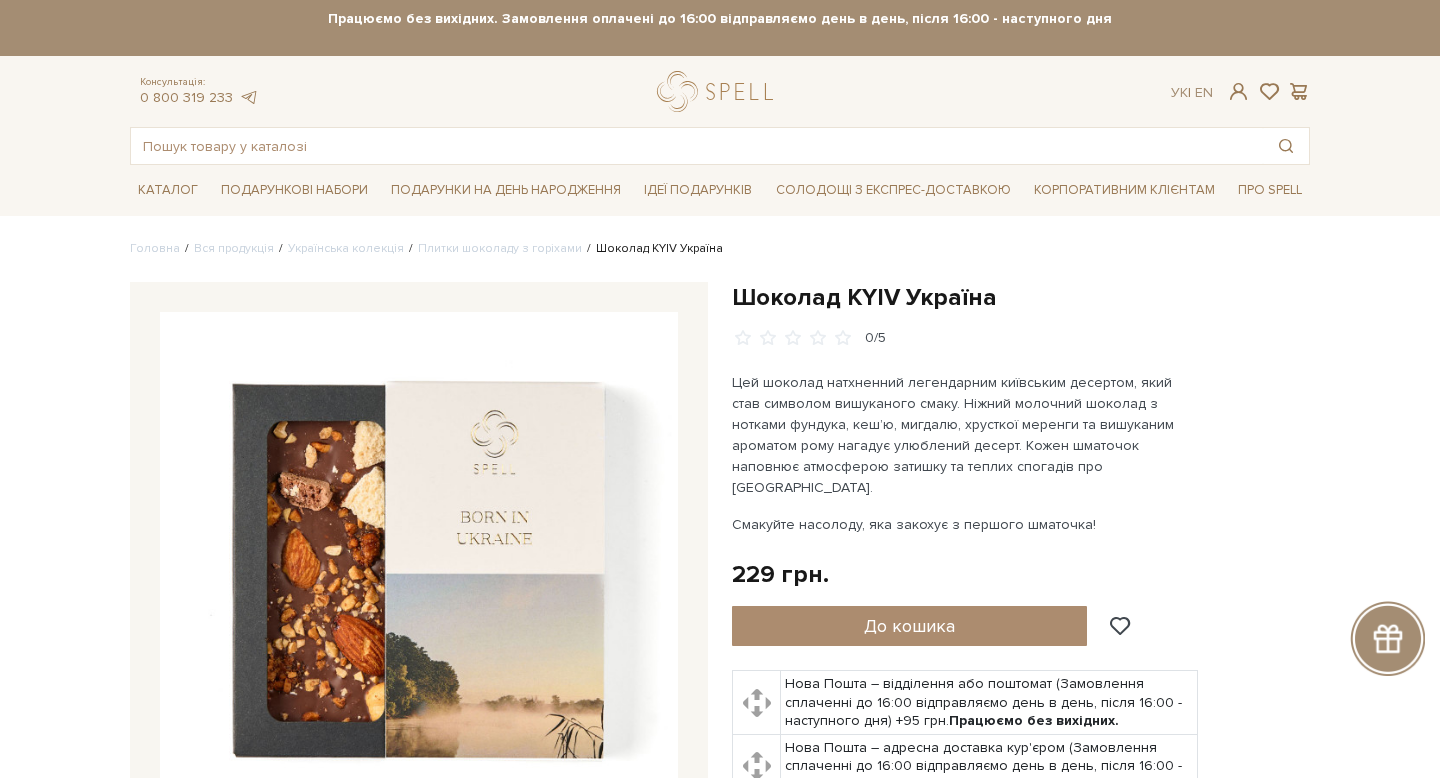 scroll, scrollTop: 0, scrollLeft: 0, axis: both 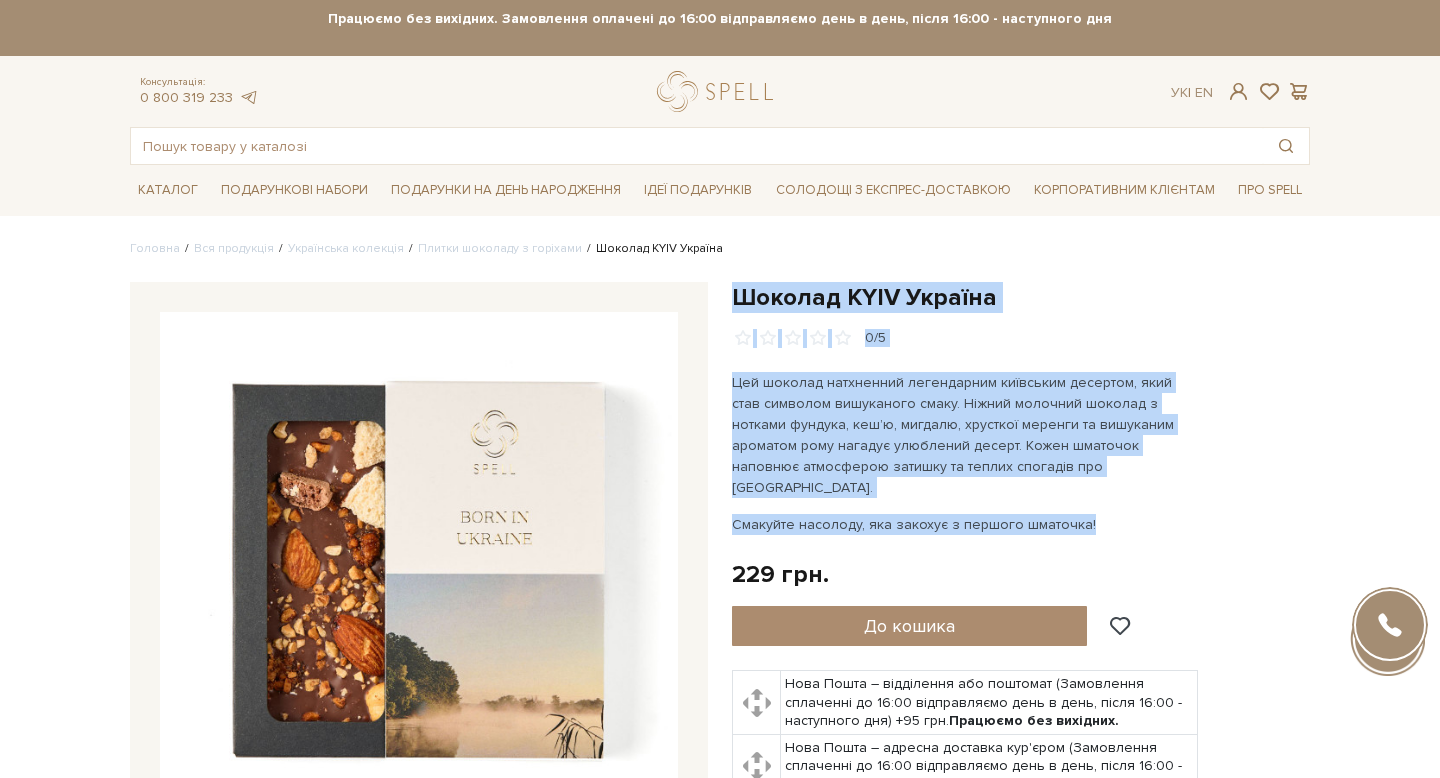 drag, startPoint x: 1099, startPoint y: 504, endPoint x: 735, endPoint y: 288, distance: 423.26352 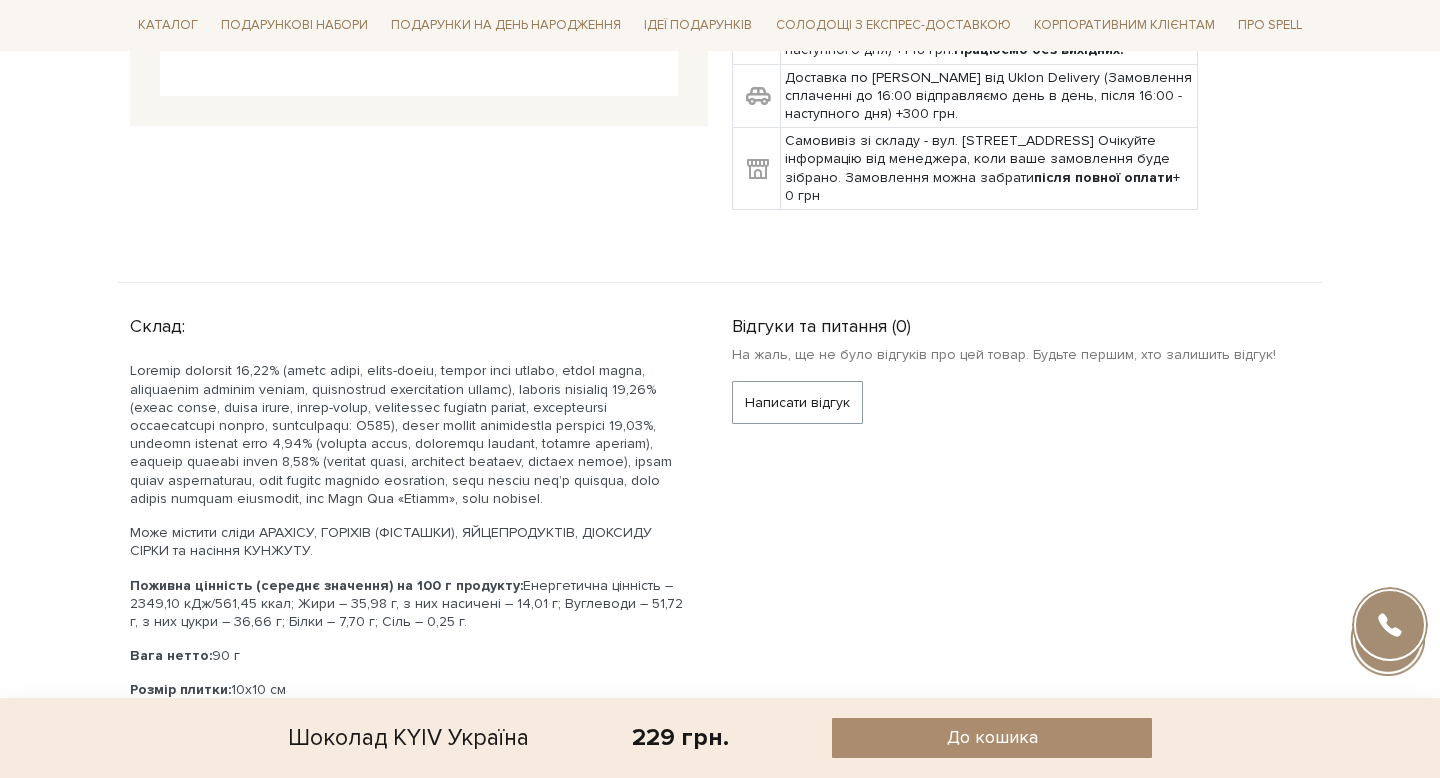 scroll, scrollTop: 784, scrollLeft: 0, axis: vertical 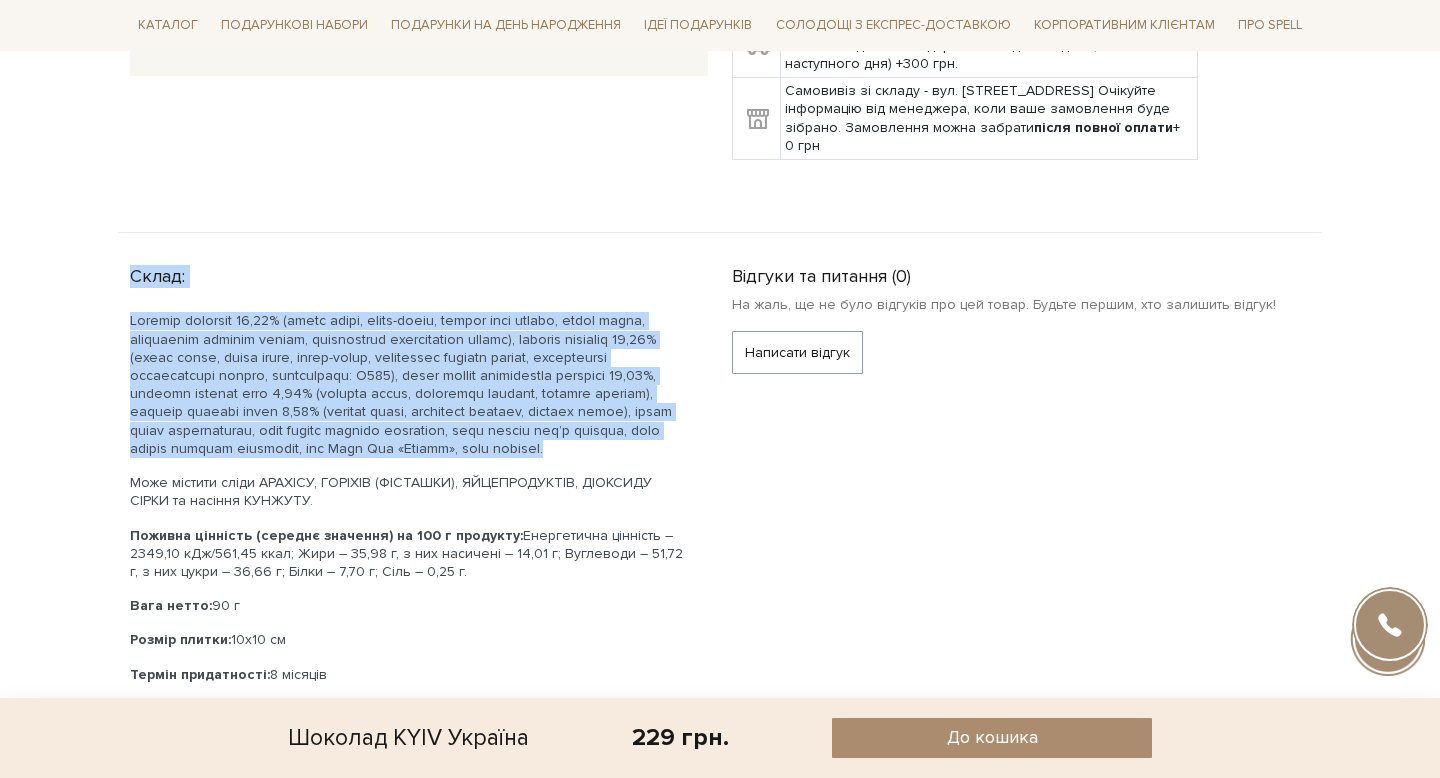 drag, startPoint x: 212, startPoint y: 447, endPoint x: 131, endPoint y: 231, distance: 230.6881 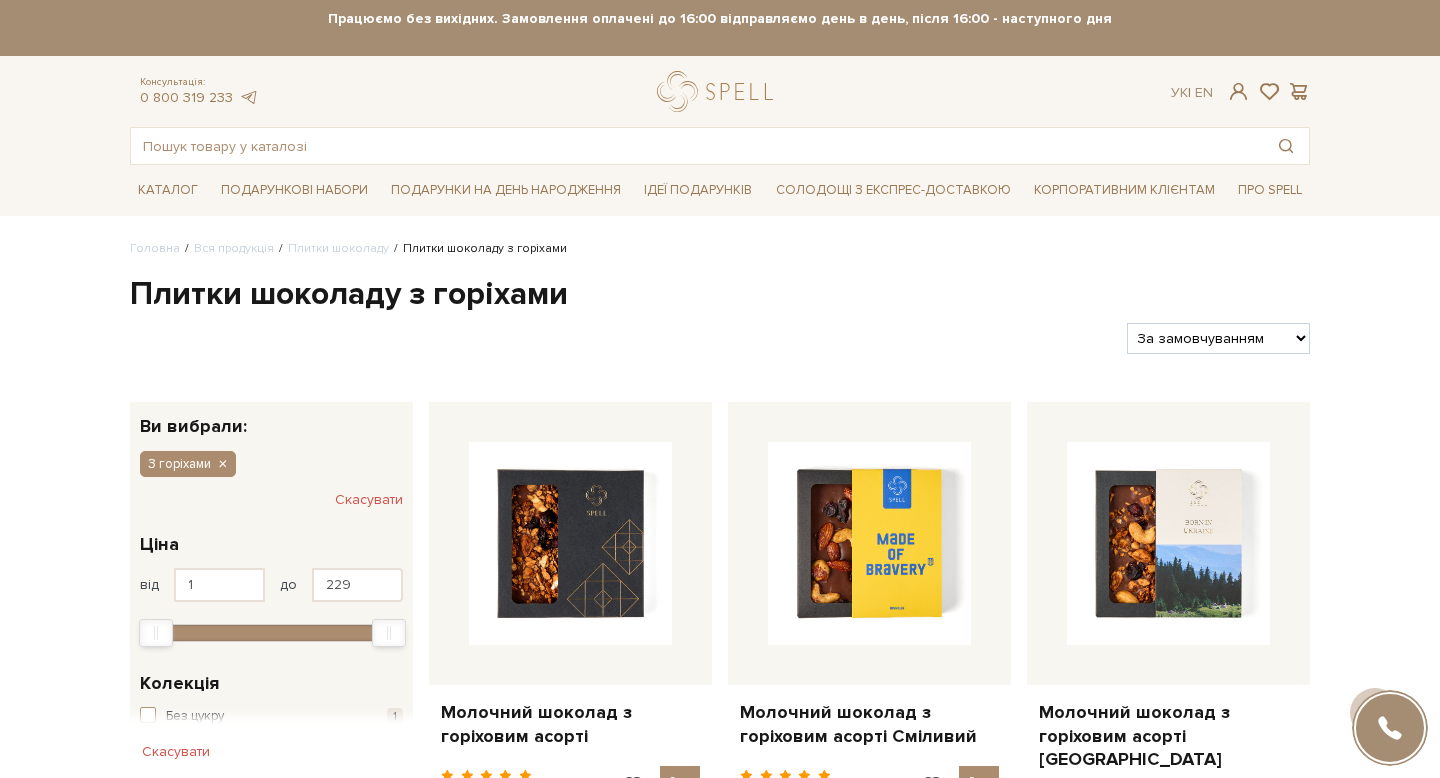 scroll, scrollTop: 1129, scrollLeft: 0, axis: vertical 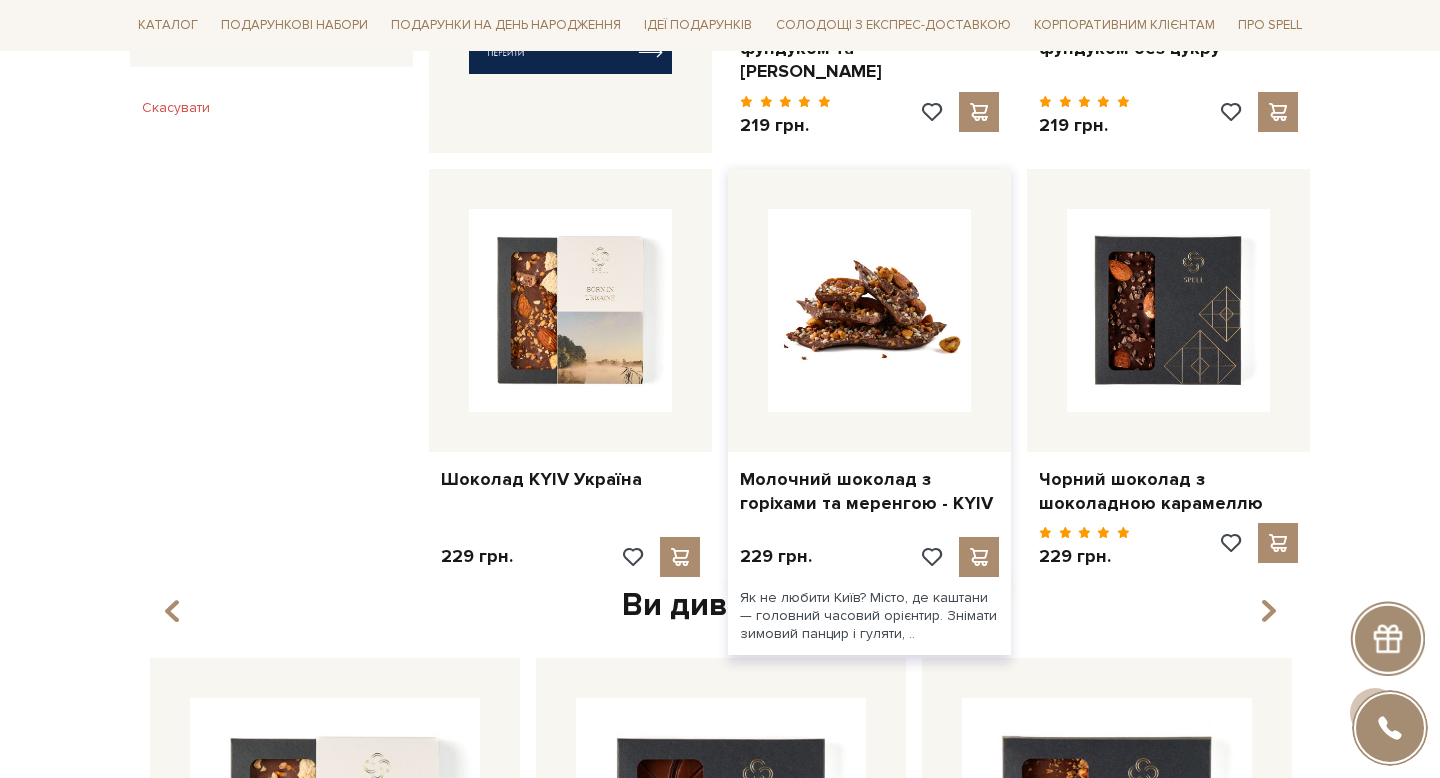 click at bounding box center (869, 310) 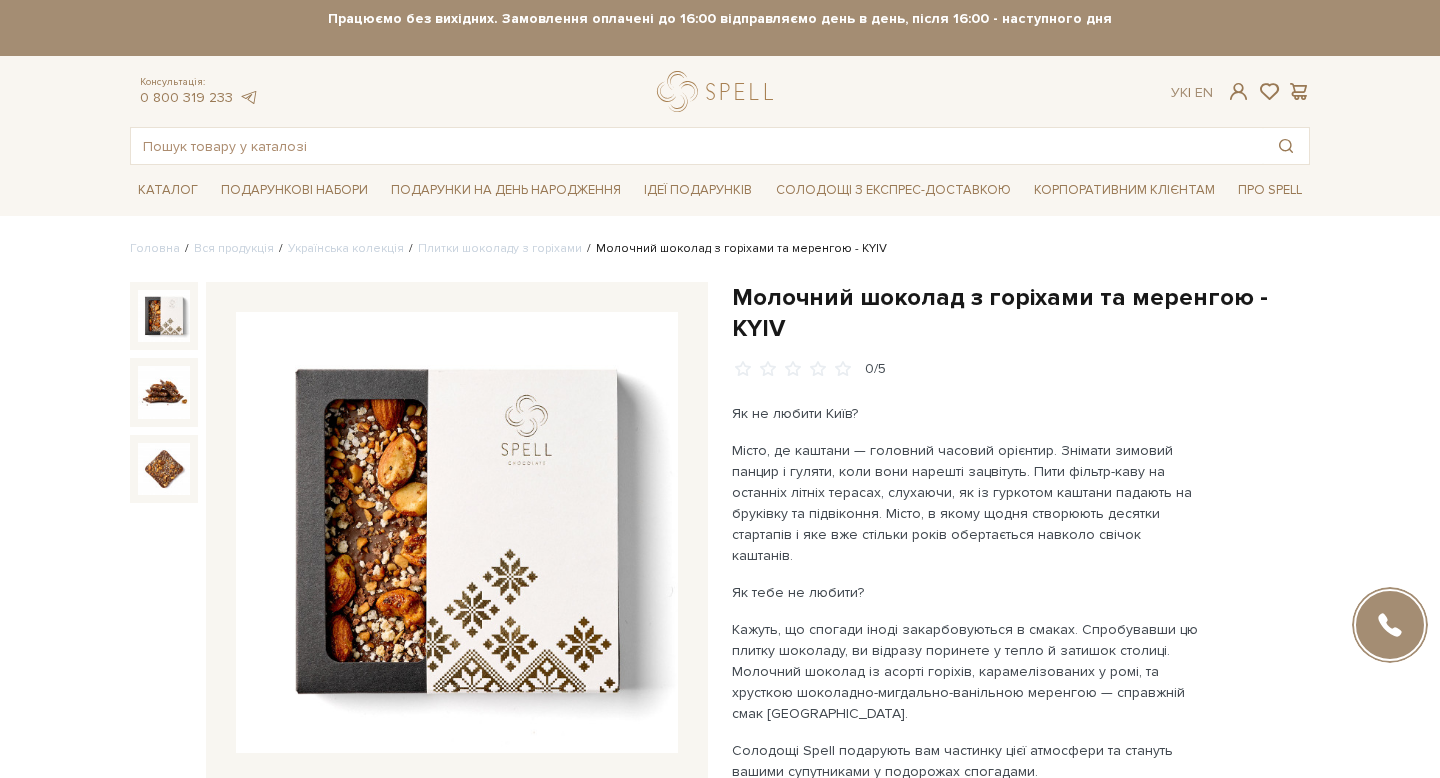 scroll, scrollTop: 0, scrollLeft: 0, axis: both 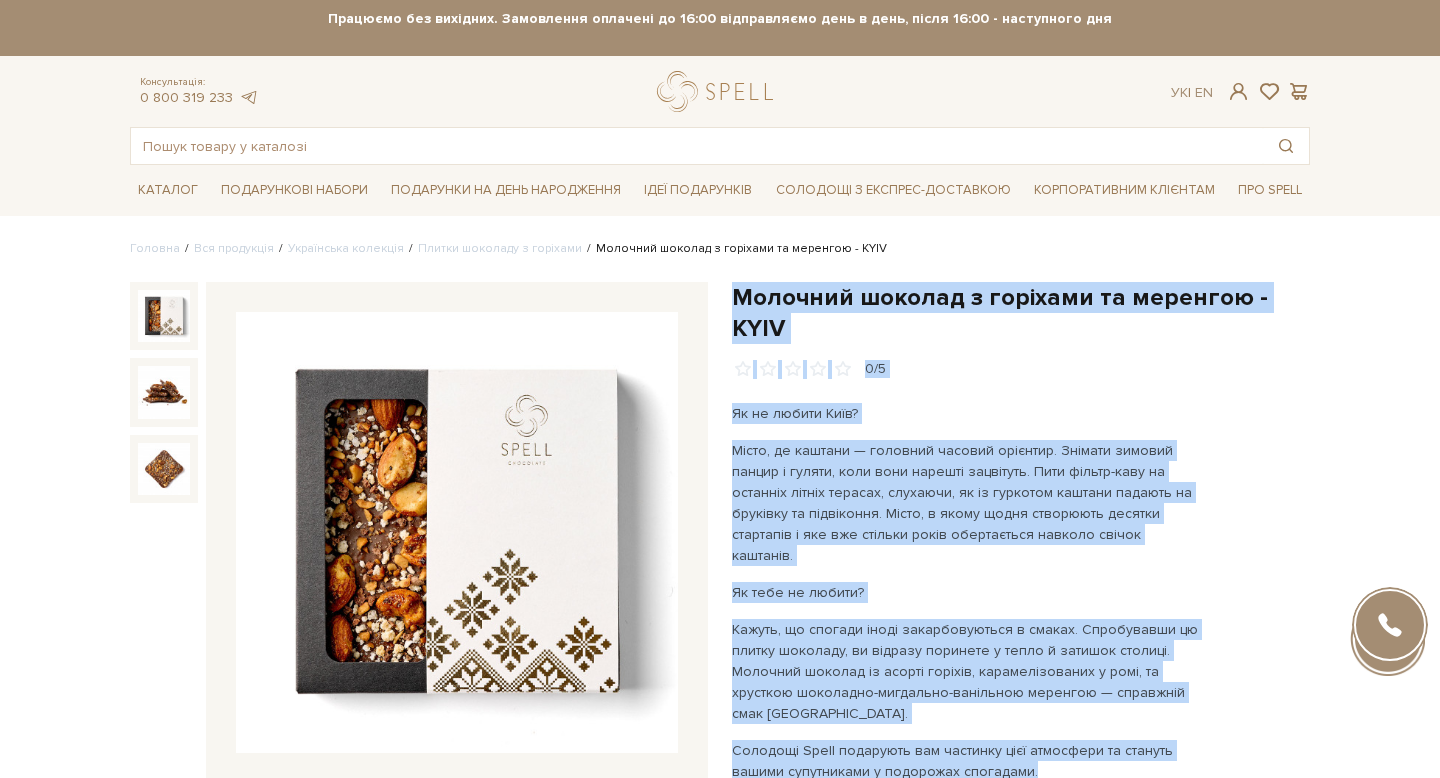 drag, startPoint x: 1070, startPoint y: 724, endPoint x: 725, endPoint y: 274, distance: 567.03174 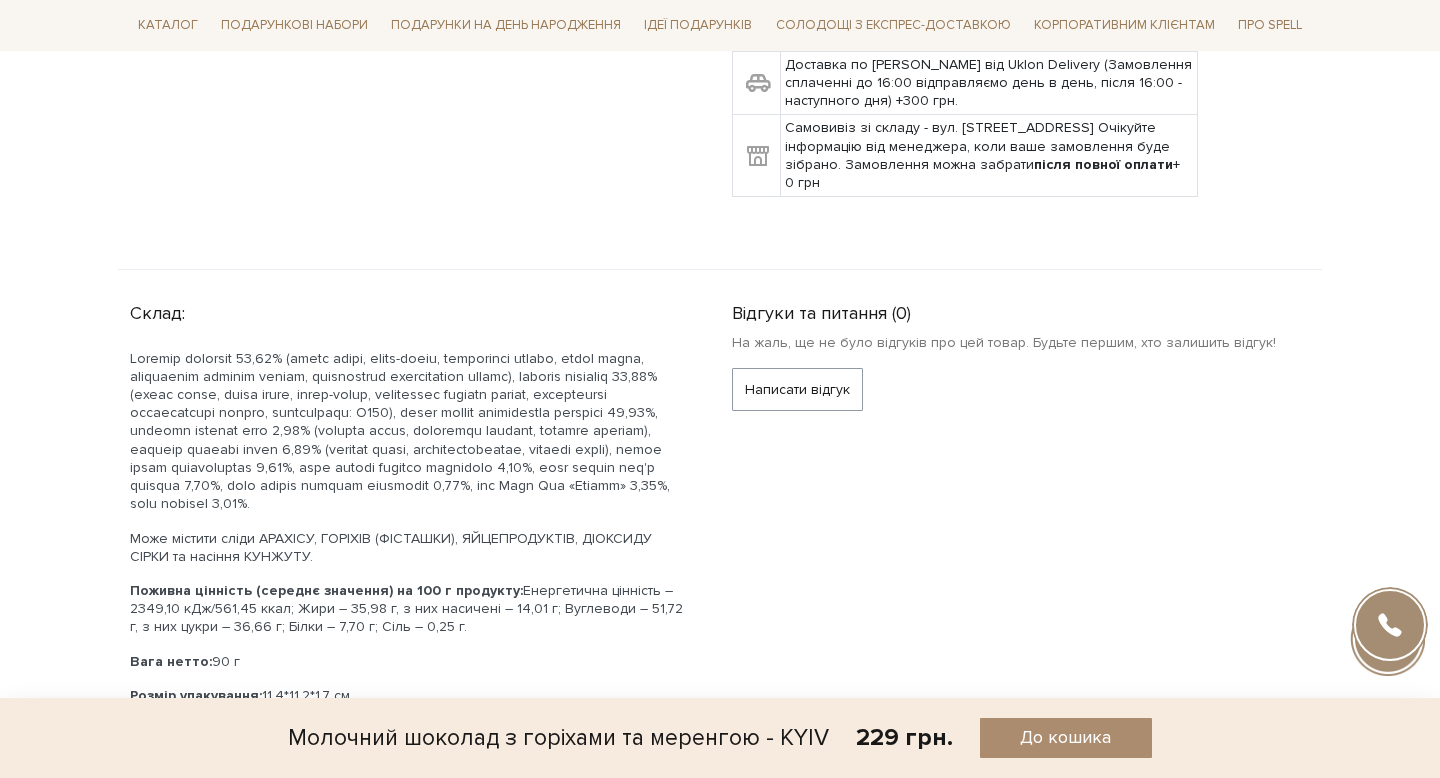 scroll, scrollTop: 1022, scrollLeft: 0, axis: vertical 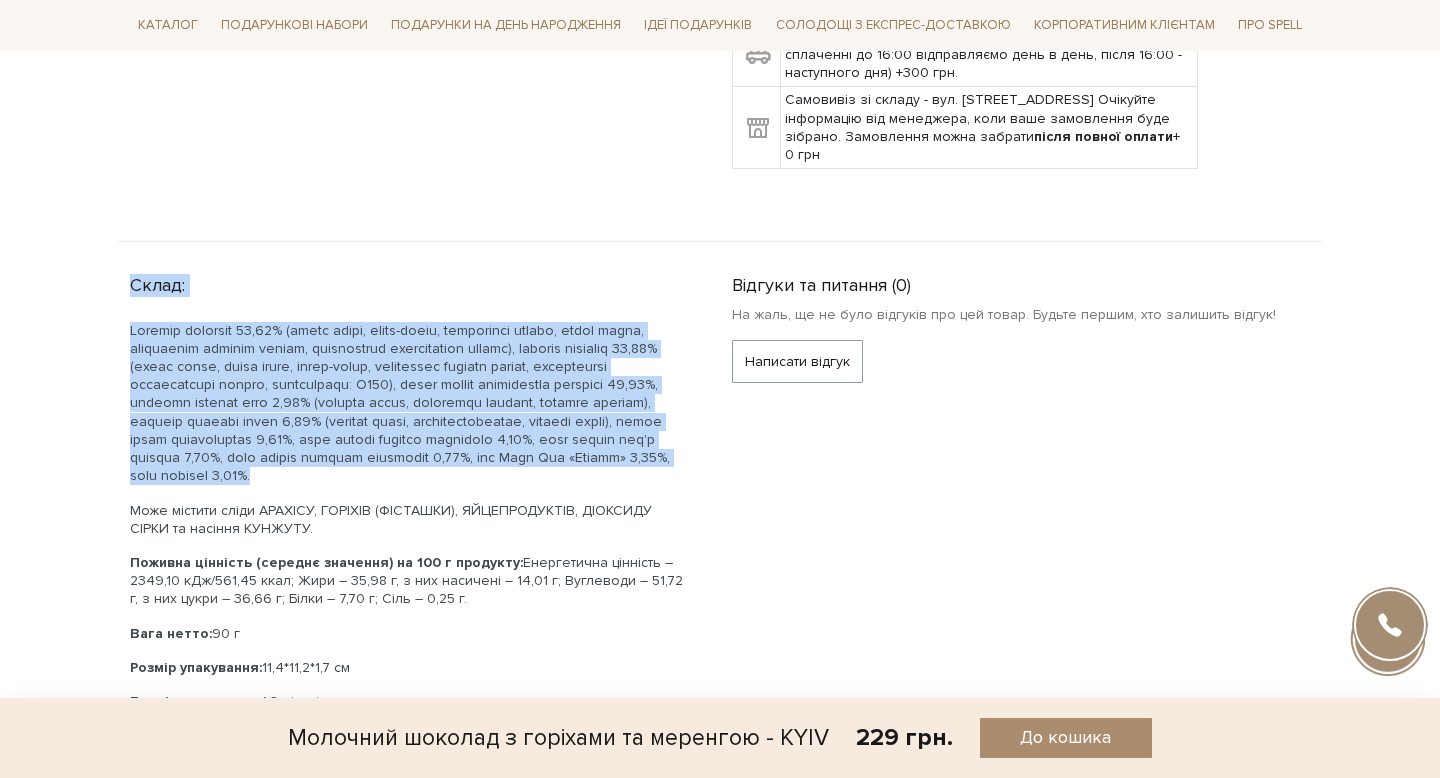 drag, startPoint x: 432, startPoint y: 423, endPoint x: 100, endPoint y: 236, distance: 381.042 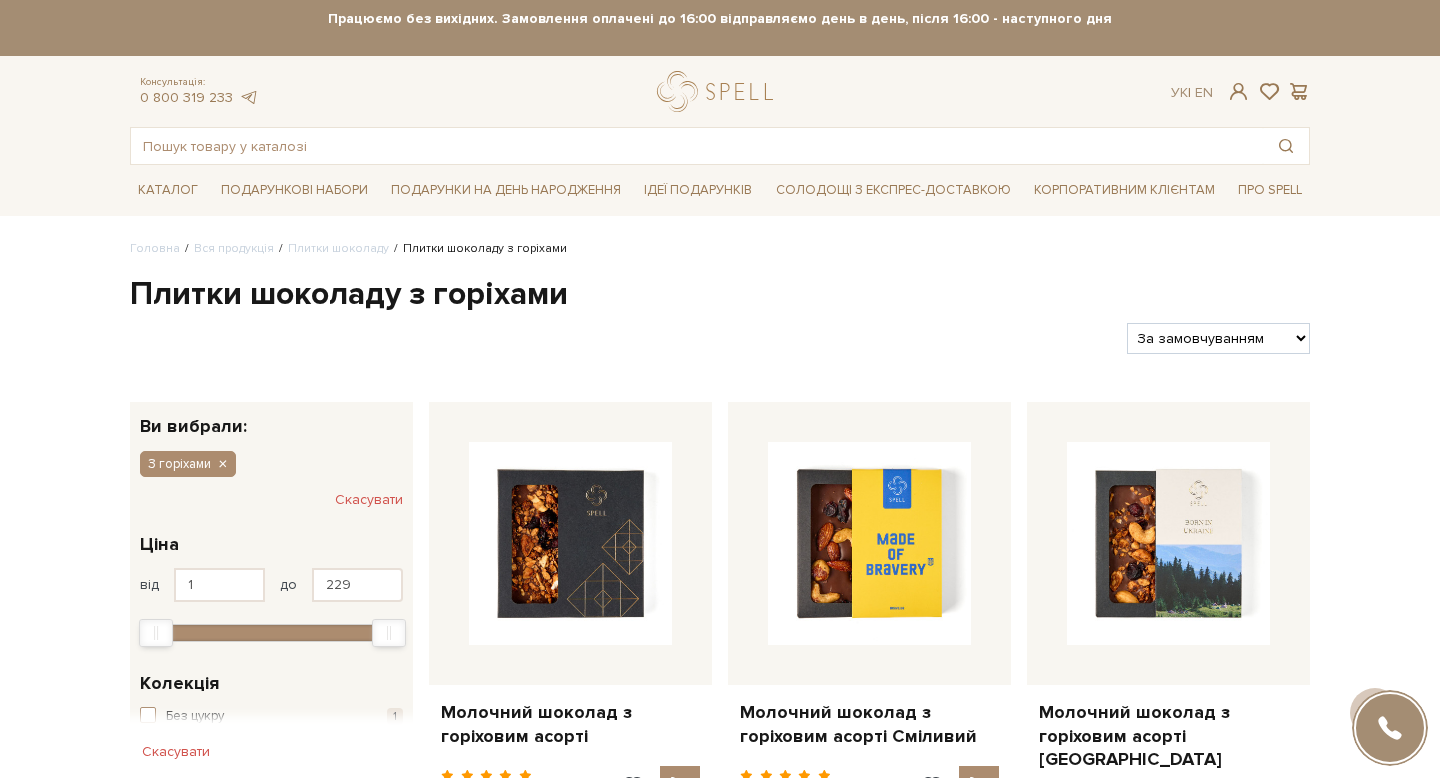 scroll, scrollTop: 1129, scrollLeft: 0, axis: vertical 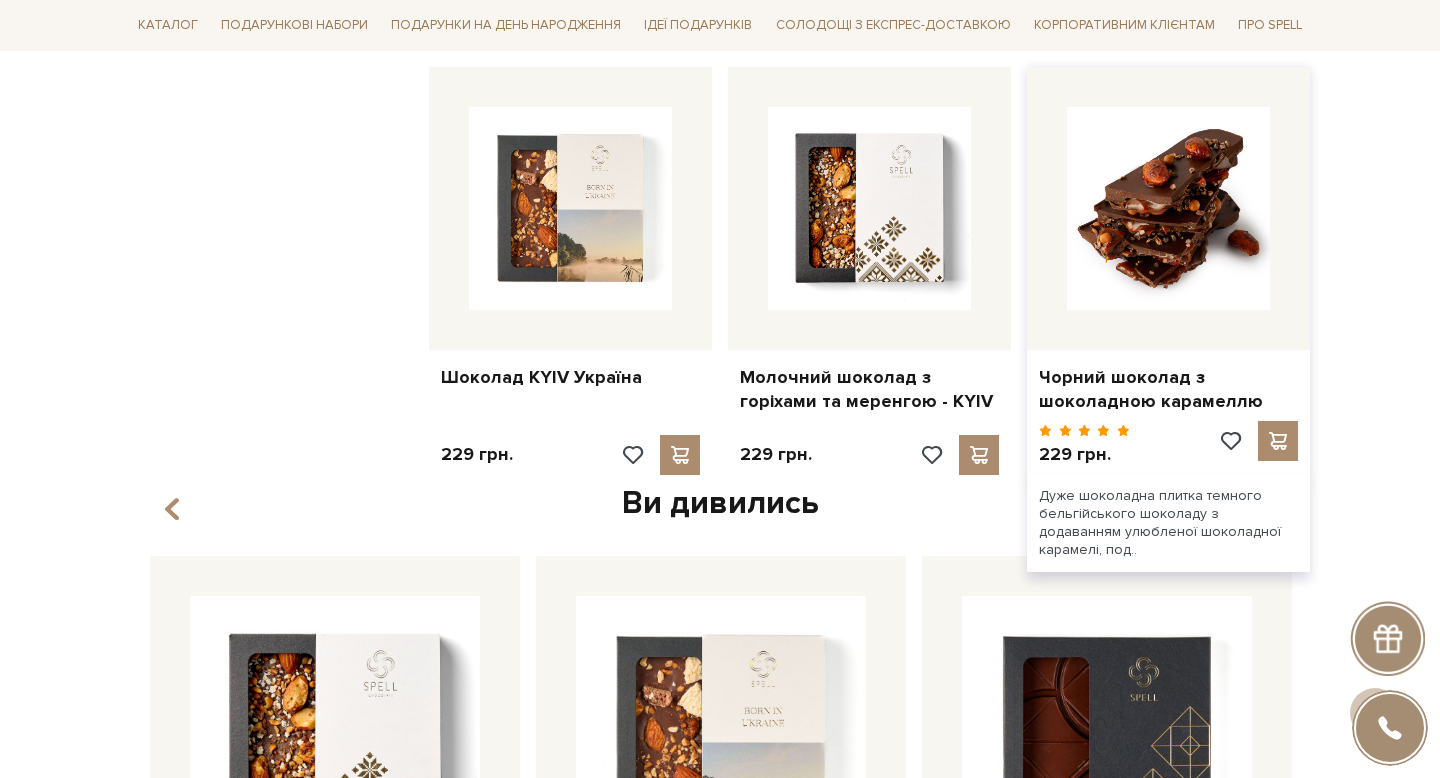 click at bounding box center (1168, 208) 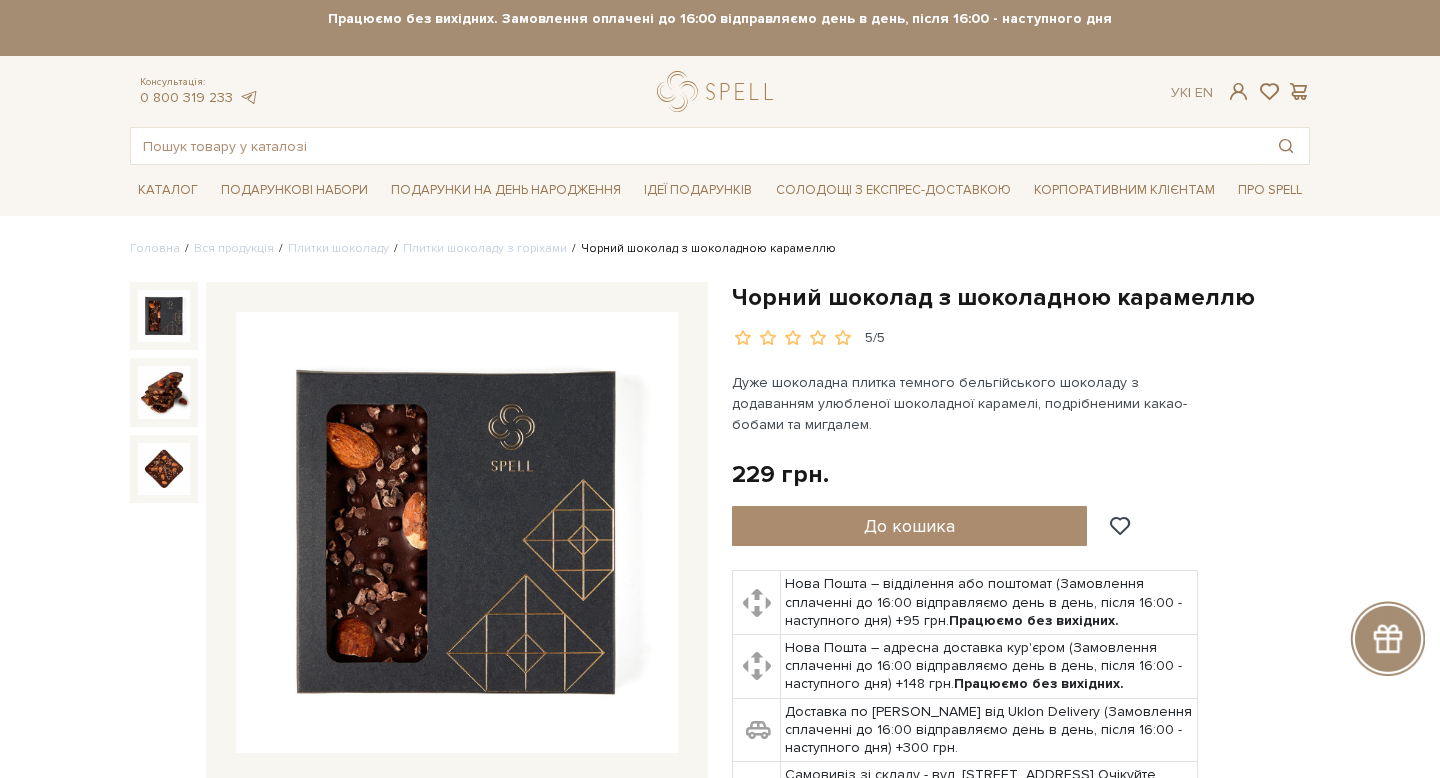 scroll, scrollTop: 0, scrollLeft: 0, axis: both 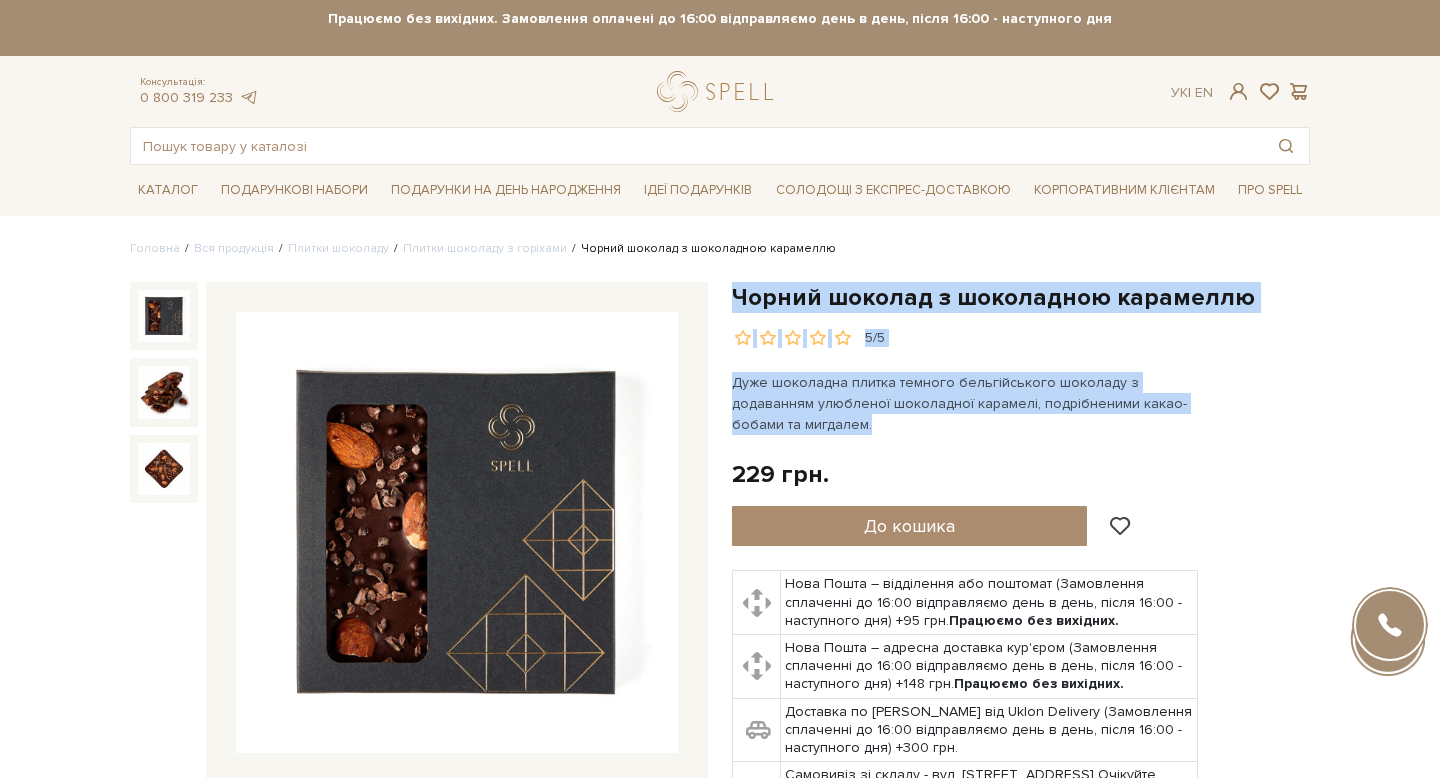 drag, startPoint x: 813, startPoint y: 419, endPoint x: 733, endPoint y: 297, distance: 145.89037 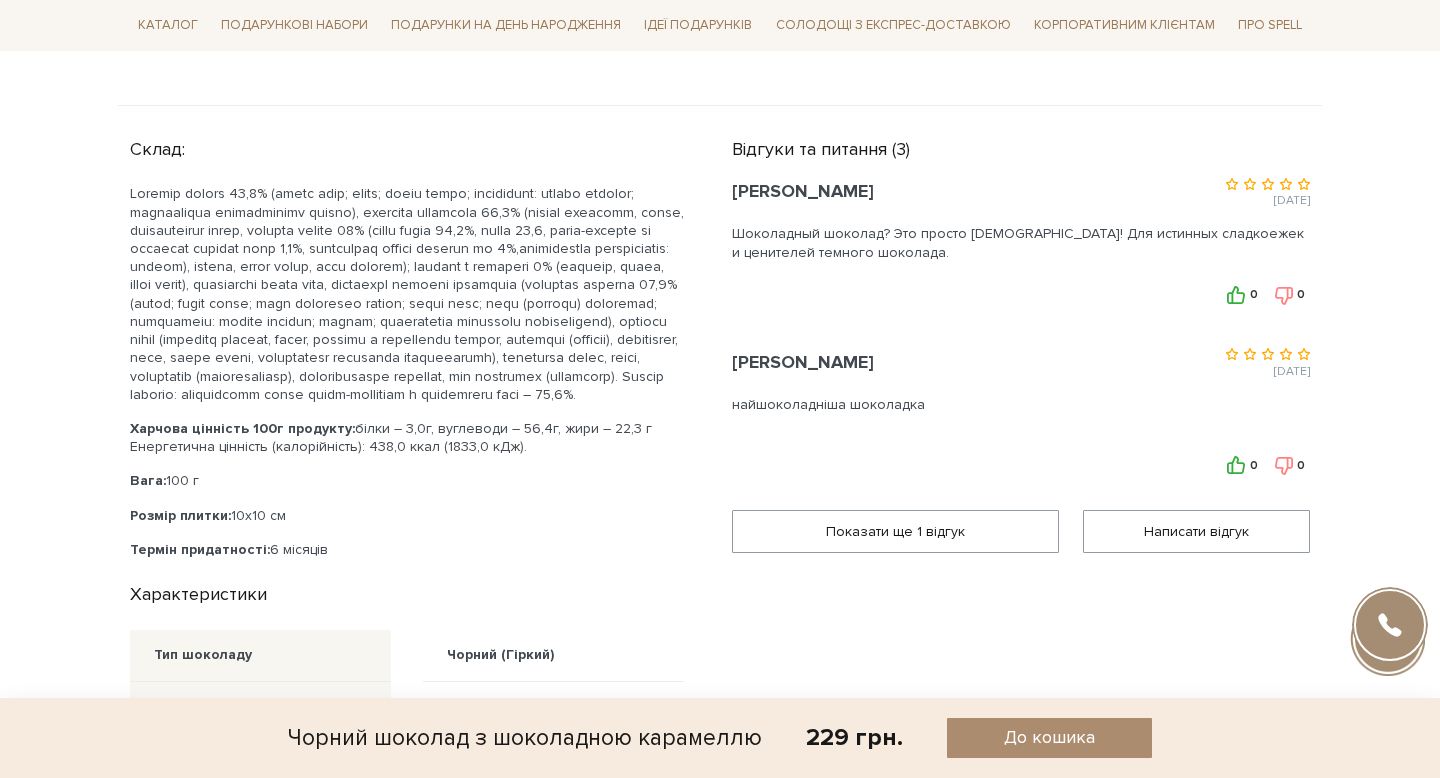 scroll, scrollTop: 814, scrollLeft: 0, axis: vertical 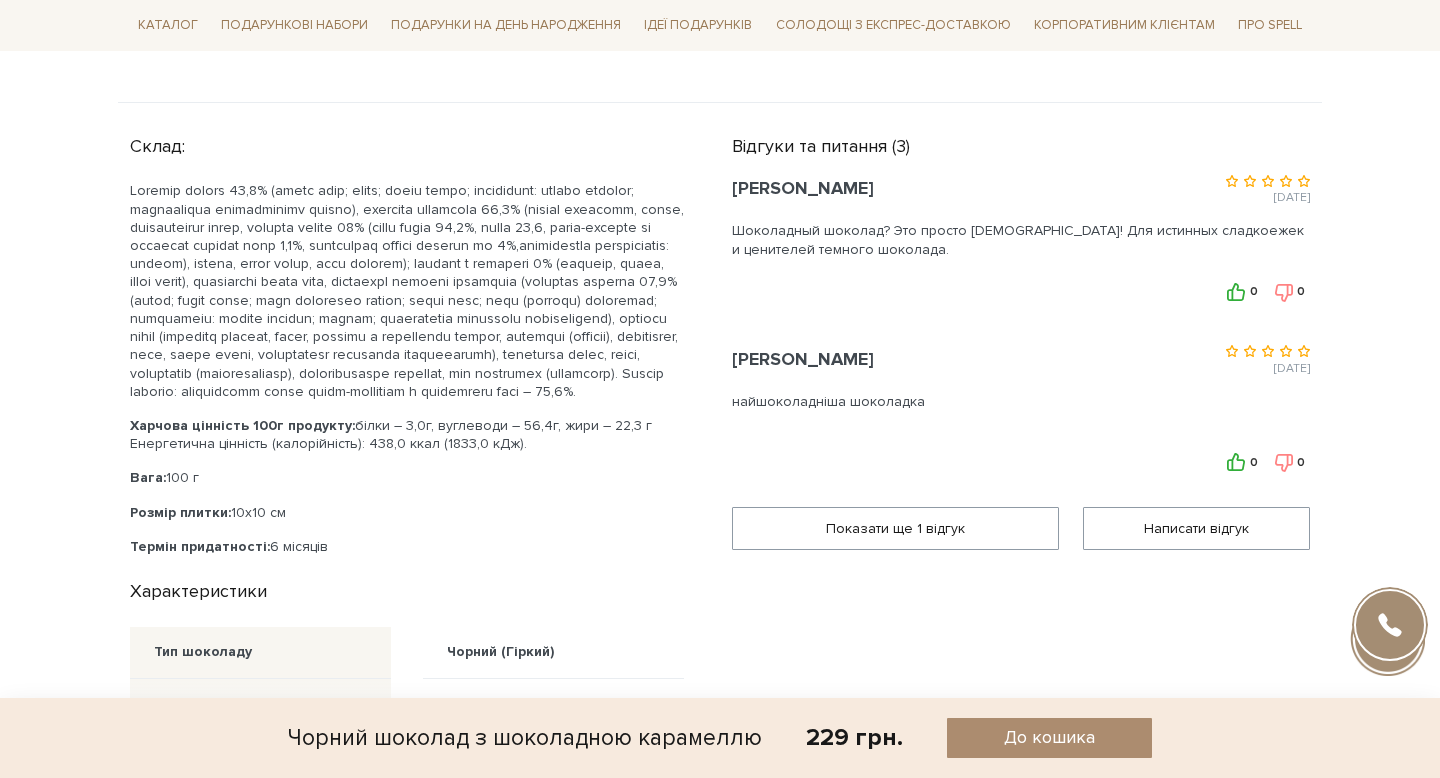 click at bounding box center [407, 291] 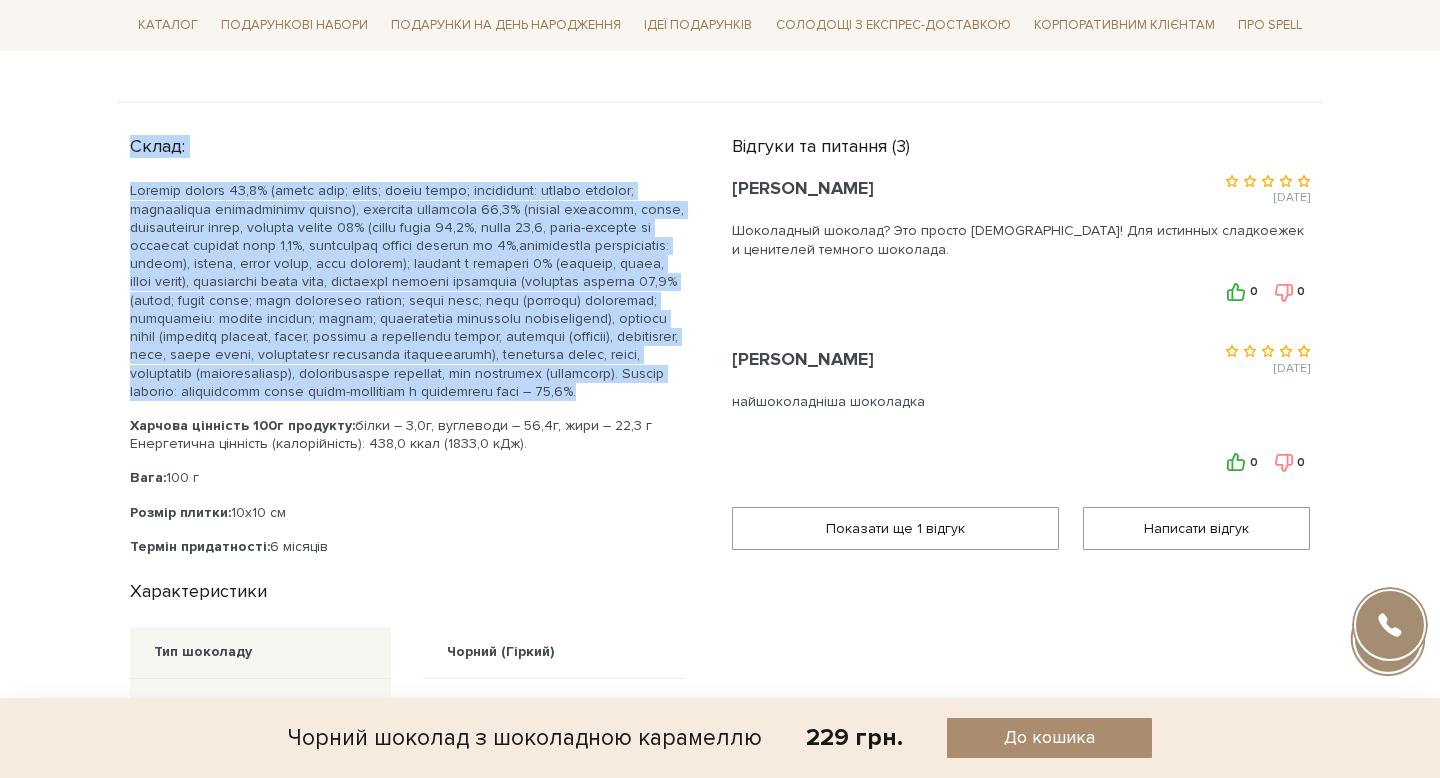 drag, startPoint x: 609, startPoint y: 410, endPoint x: 118, endPoint y: 148, distance: 556.5294 